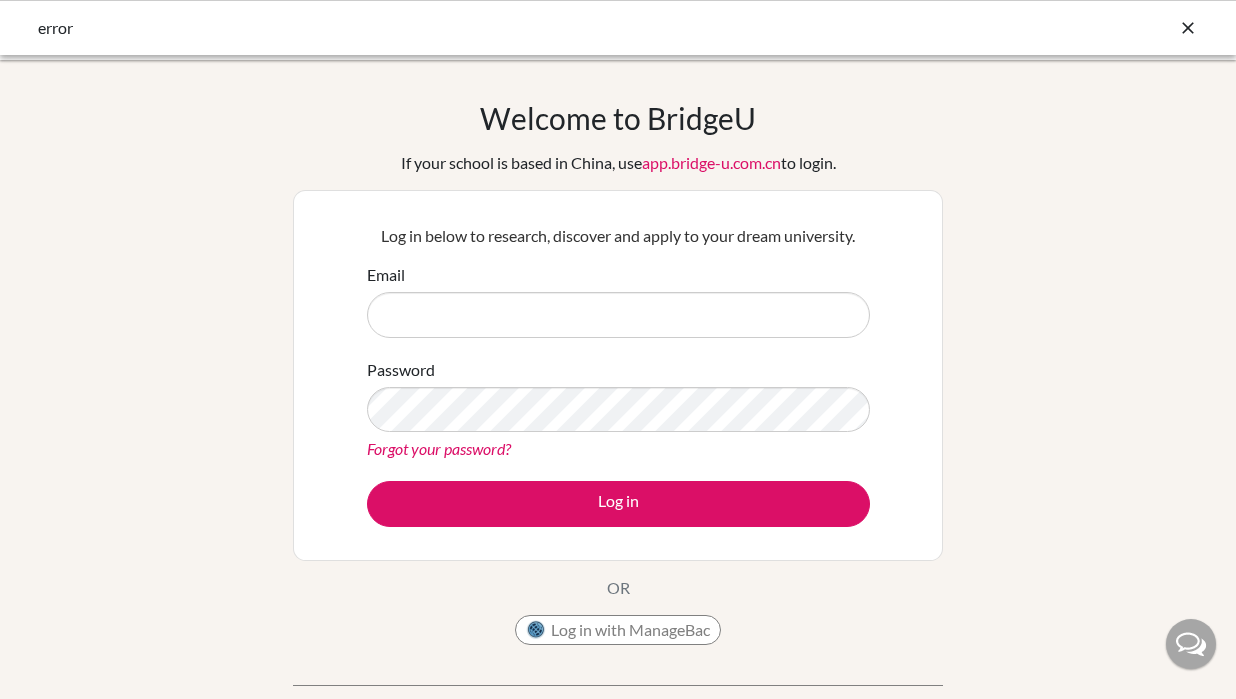 scroll, scrollTop: 0, scrollLeft: 0, axis: both 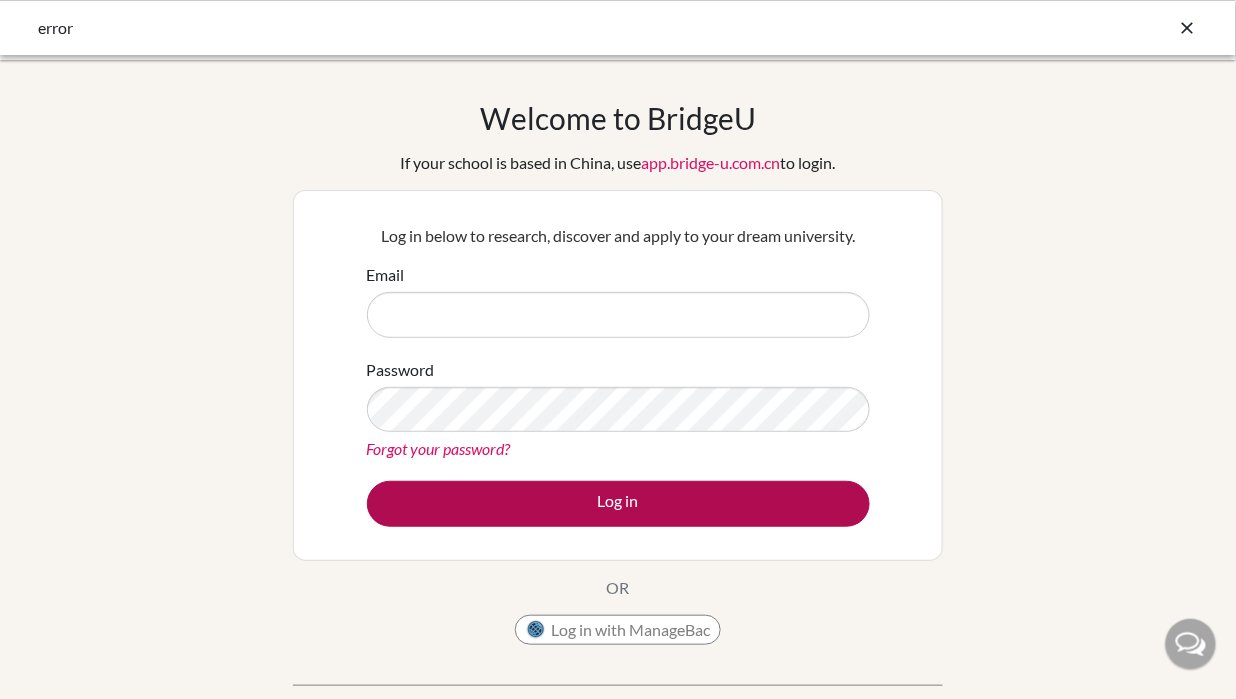 type on "[EMAIL]" 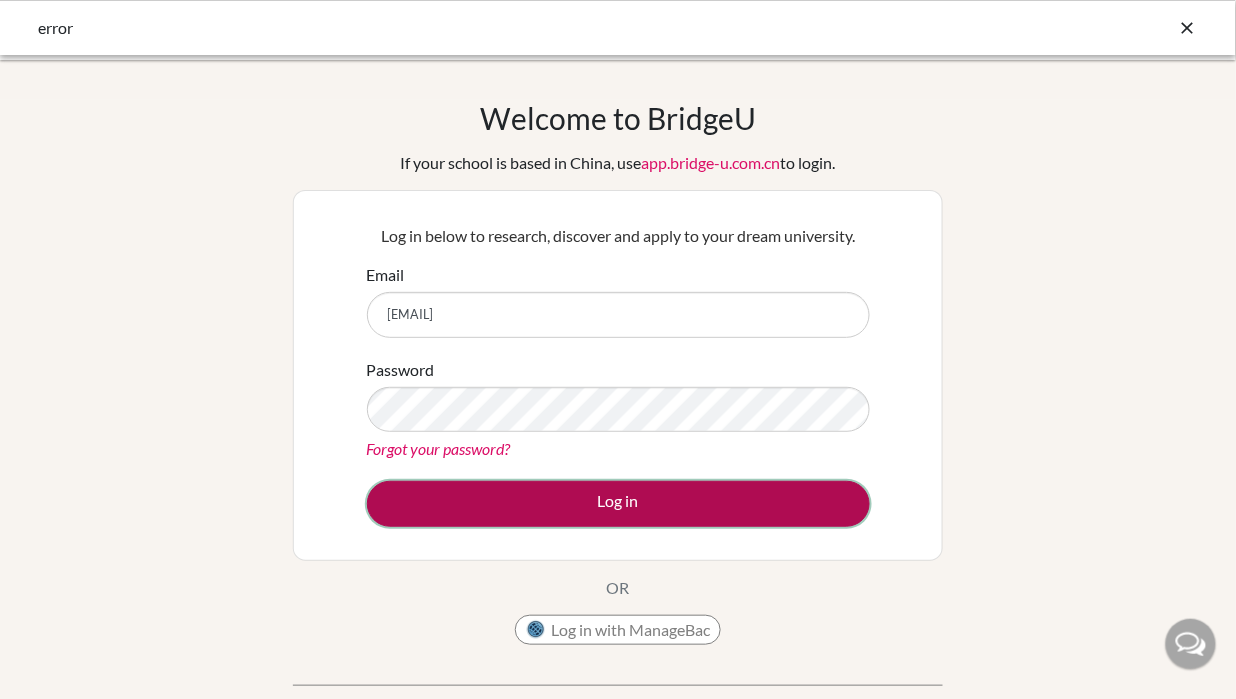click on "Log in" at bounding box center [618, 504] 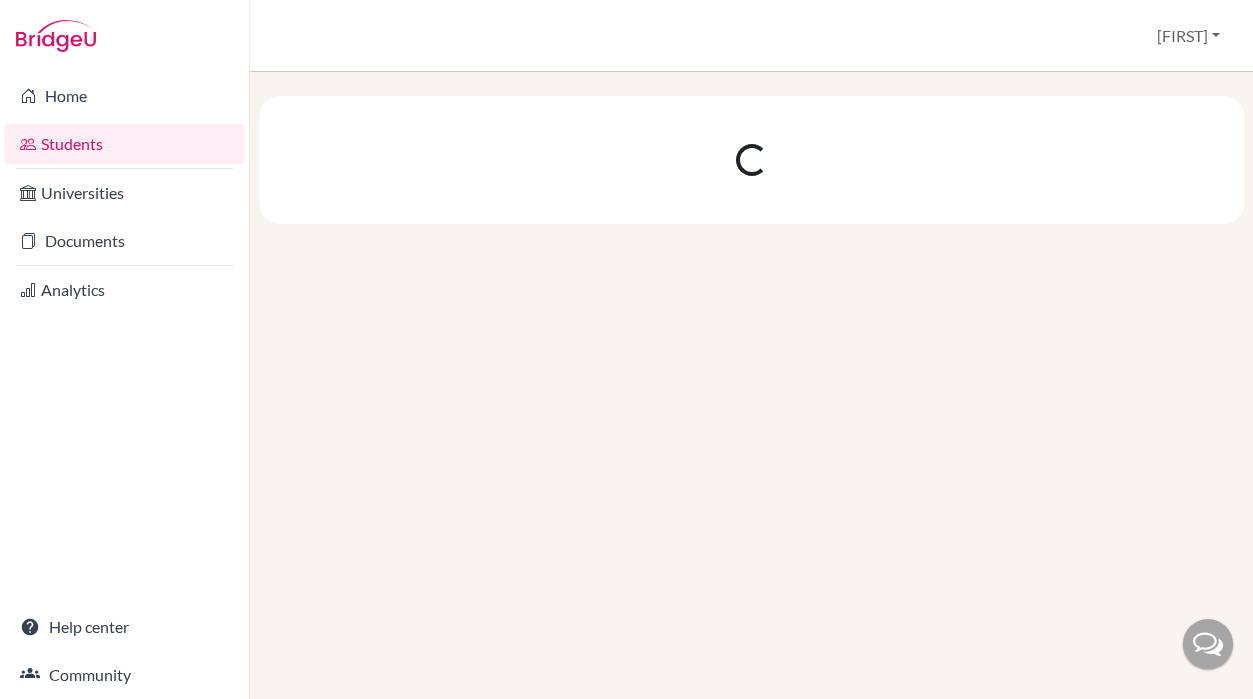 scroll, scrollTop: 0, scrollLeft: 0, axis: both 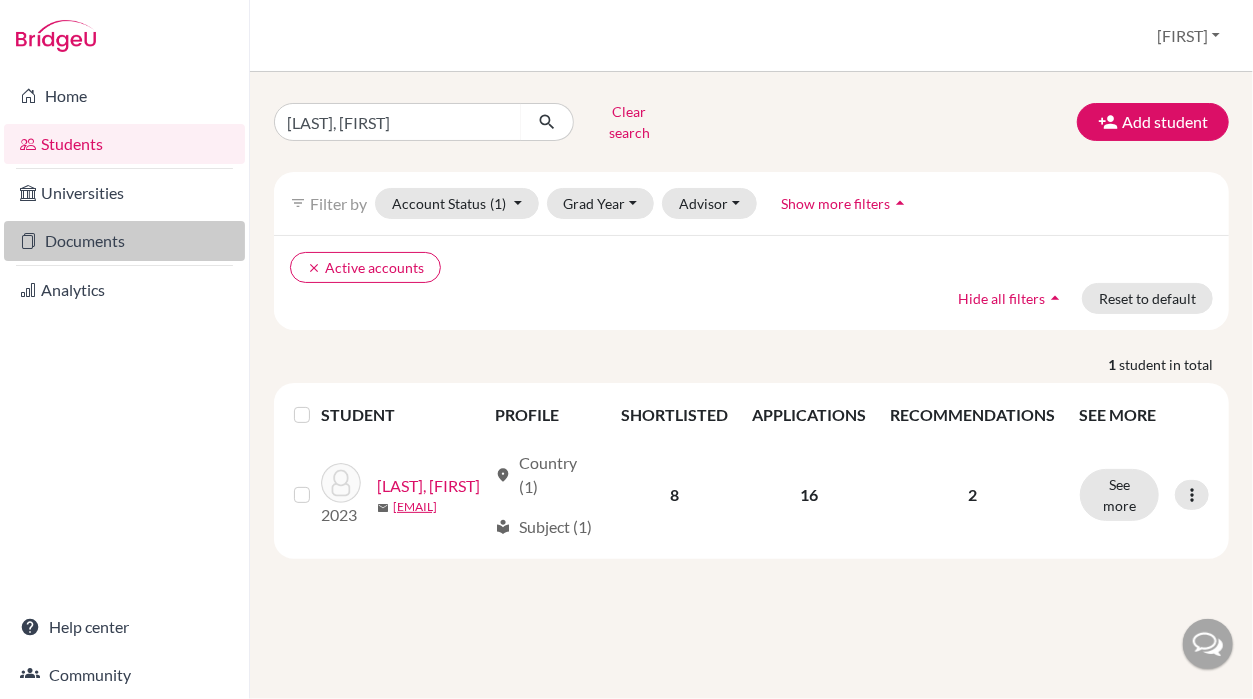 click on "Documents" at bounding box center (124, 241) 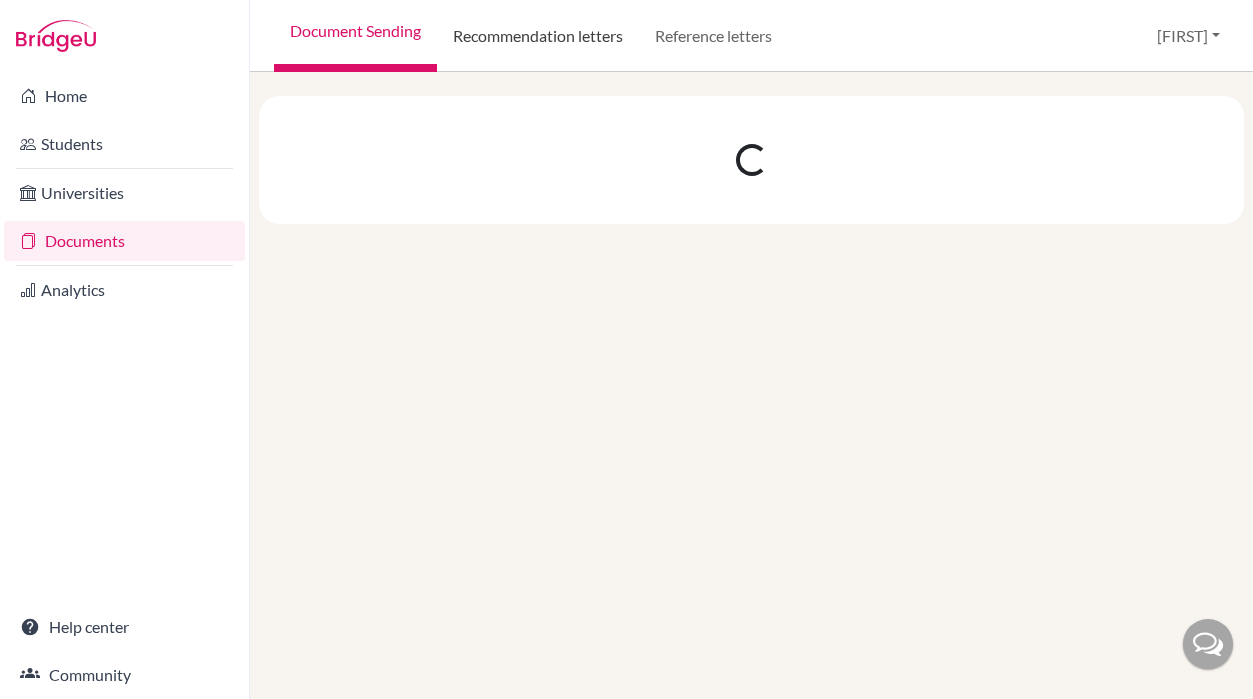 scroll, scrollTop: 0, scrollLeft: 0, axis: both 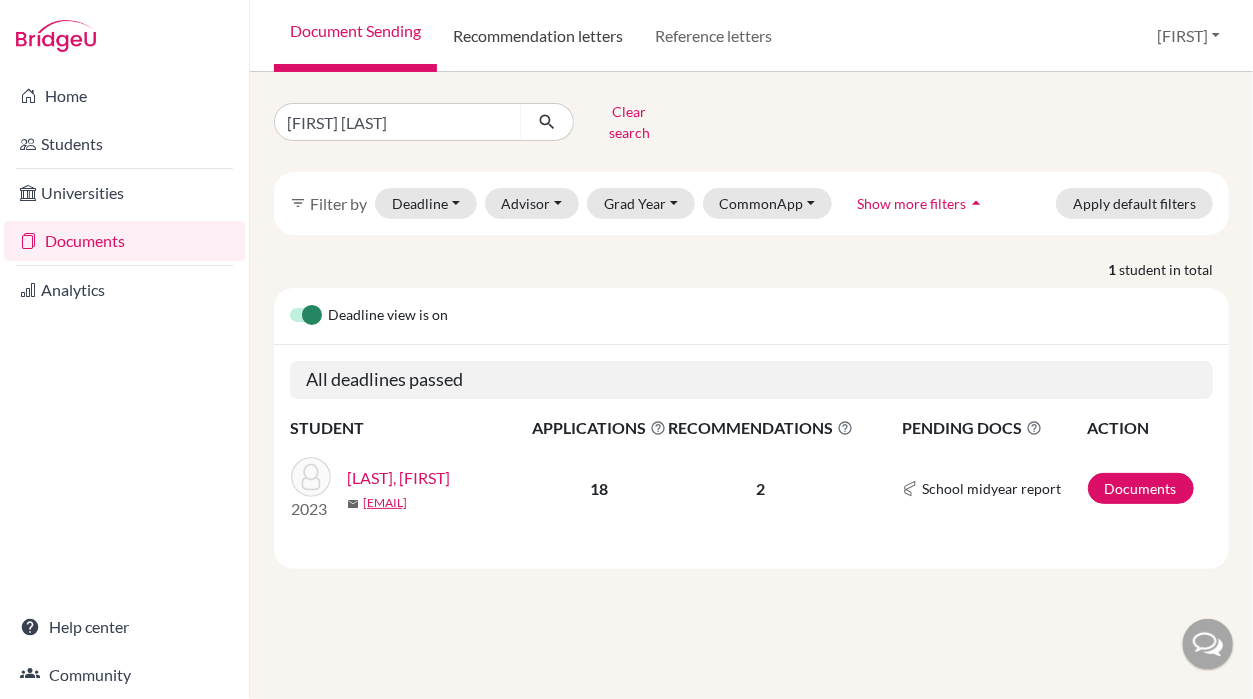 click on "Recommendation letters" at bounding box center [538, 36] 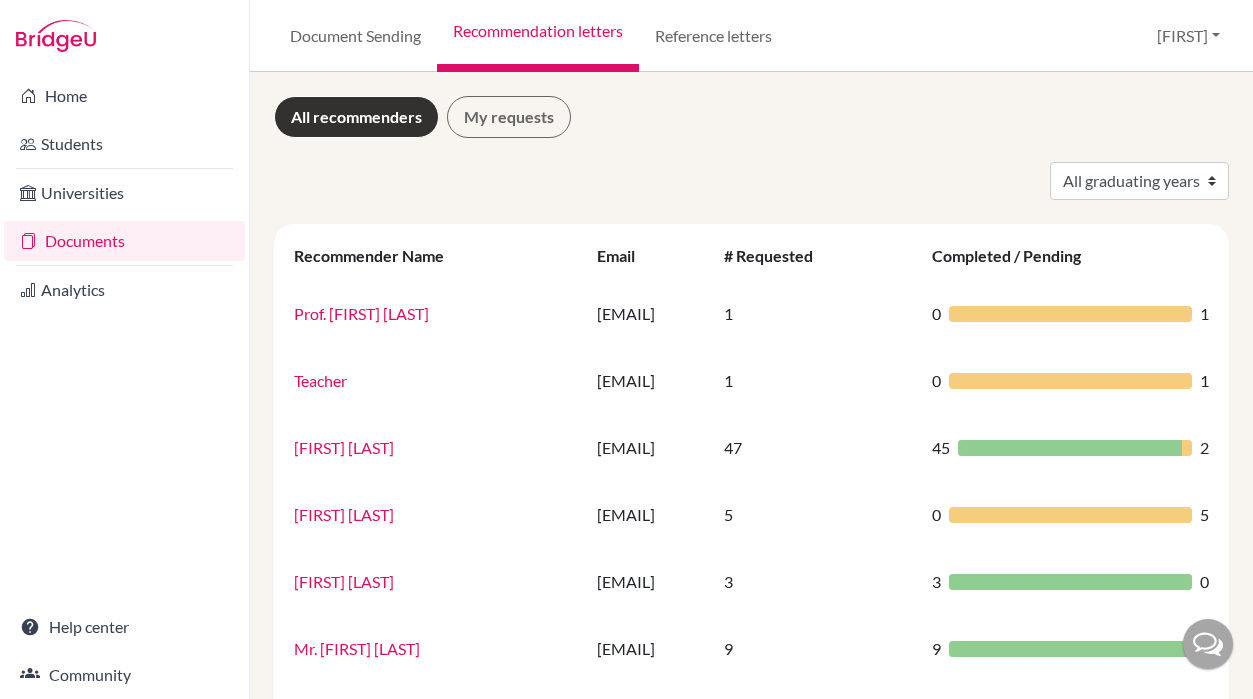scroll, scrollTop: 0, scrollLeft: 0, axis: both 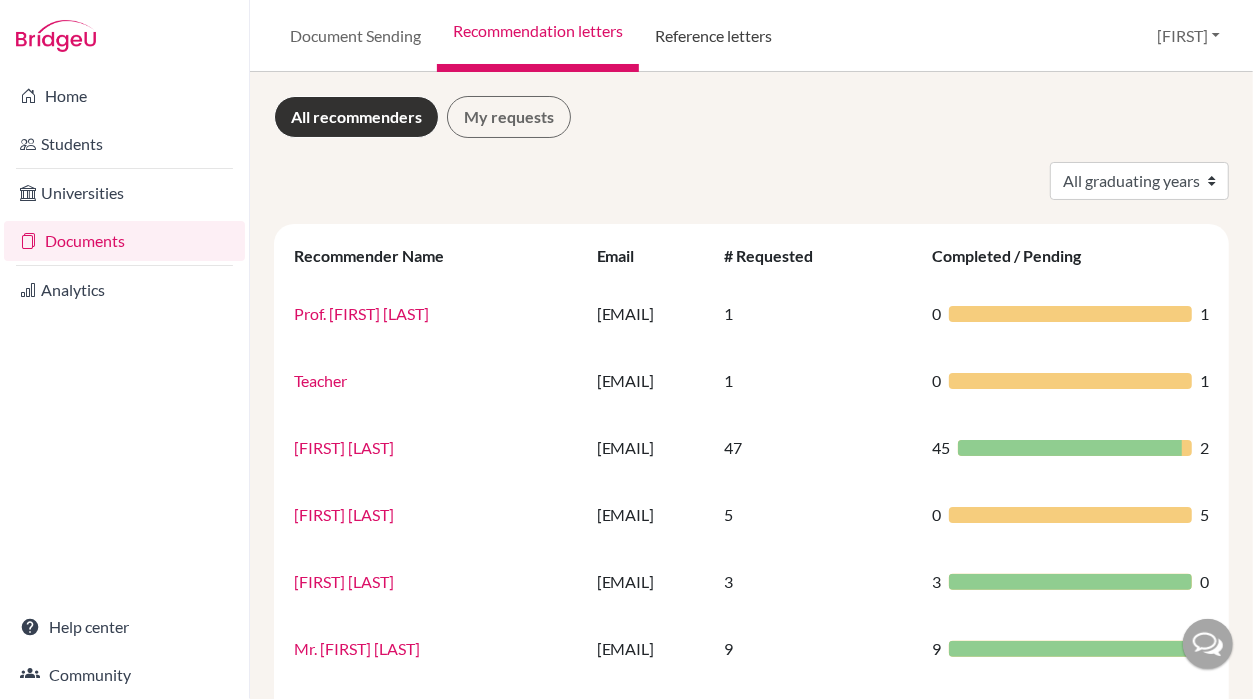 click on "Reference letters" at bounding box center (713, 36) 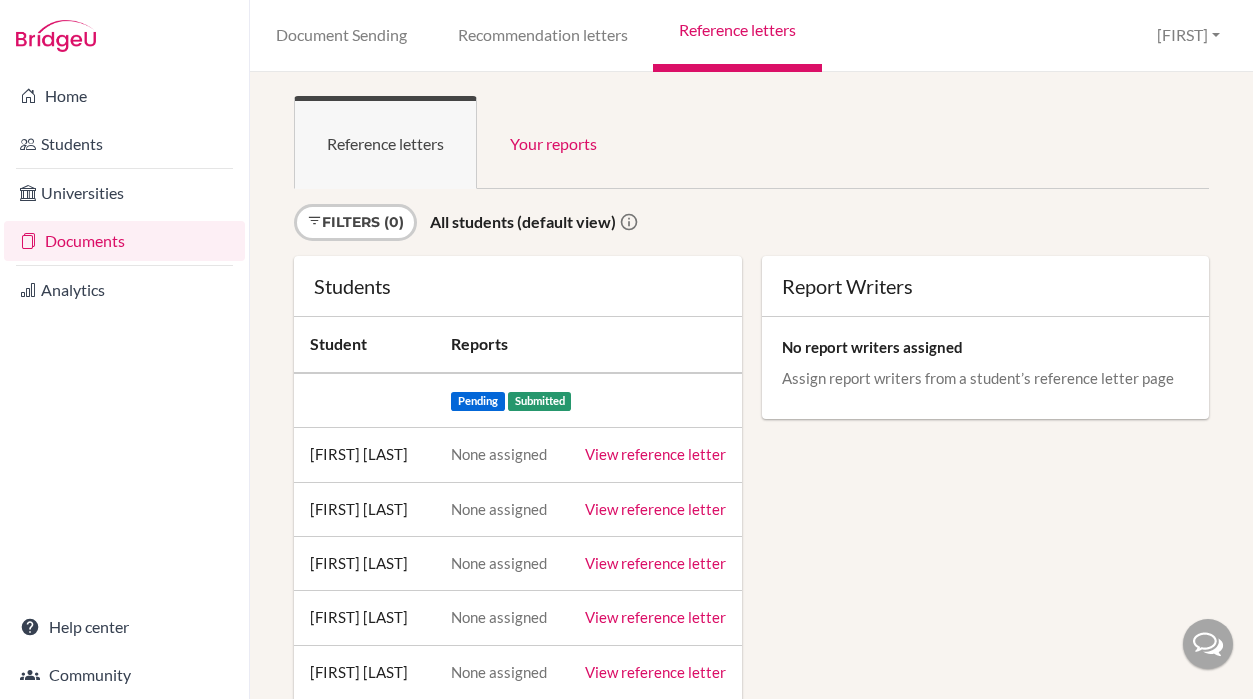 scroll, scrollTop: 0, scrollLeft: 0, axis: both 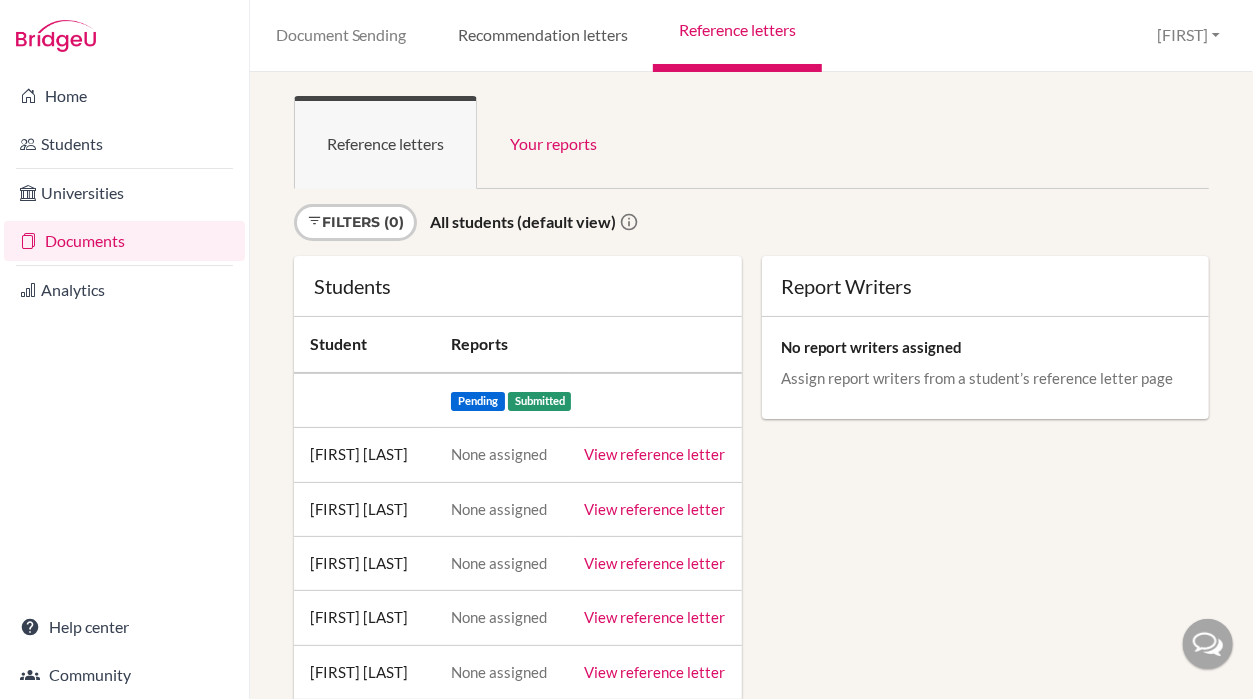 click on "Recommendation letters" at bounding box center [542, 36] 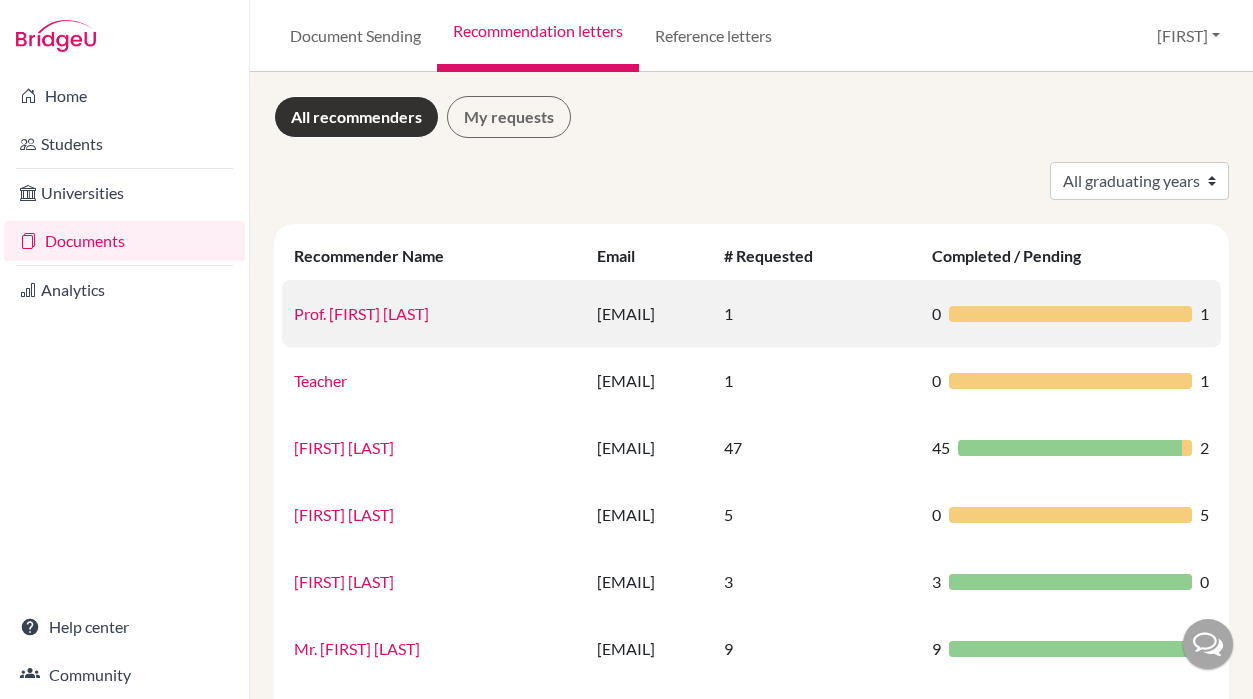 scroll, scrollTop: 0, scrollLeft: 0, axis: both 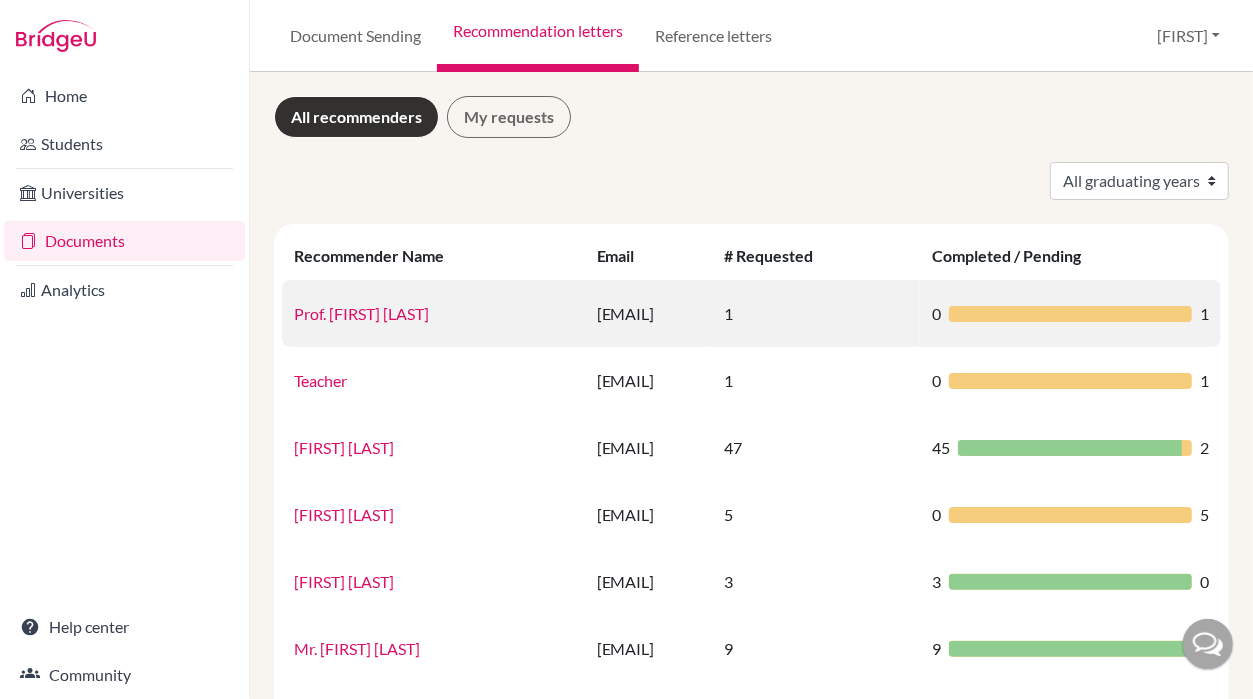 click on "[EMAIL]" at bounding box center [649, 313] 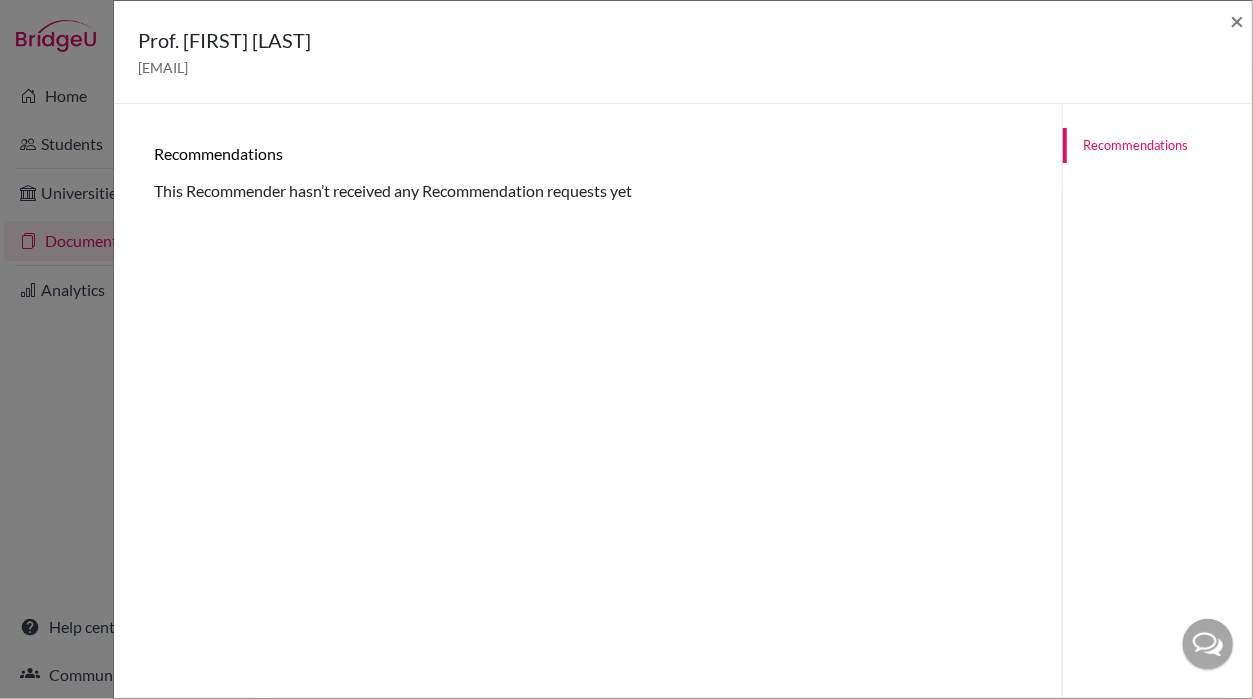 click on "Recommendations This Recommender hasn’t received any Recommendation requests yet" at bounding box center [588, 453] 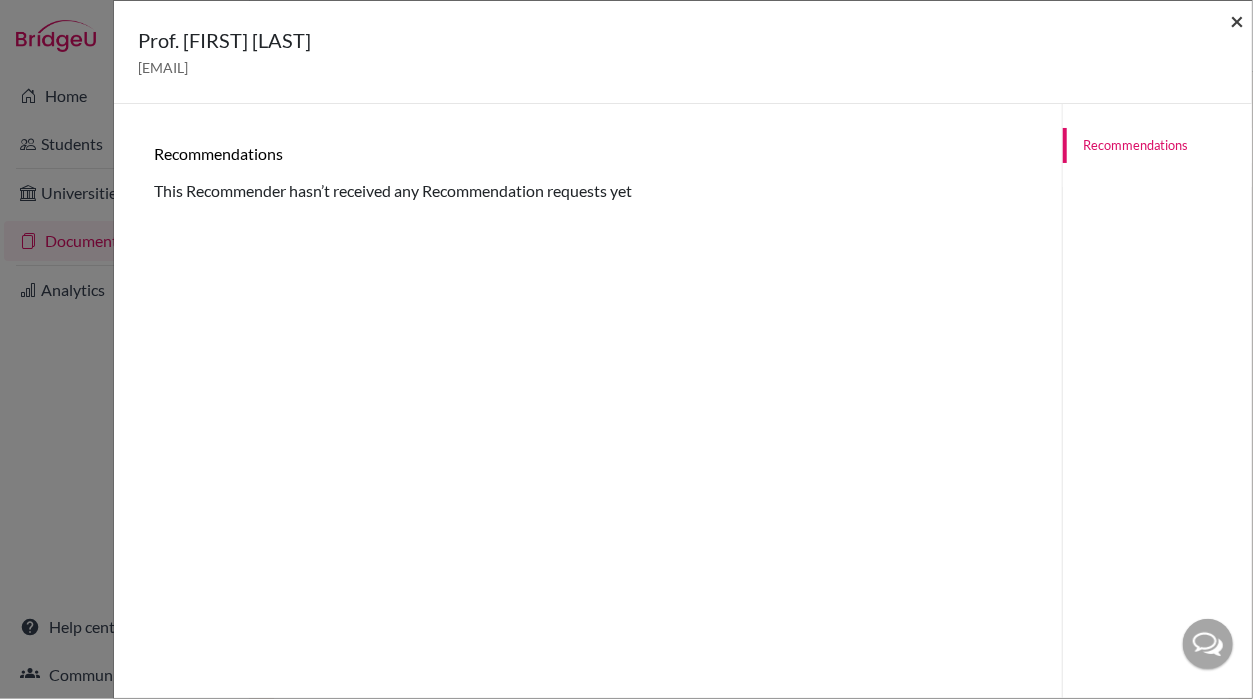 click on "×" at bounding box center (1237, 20) 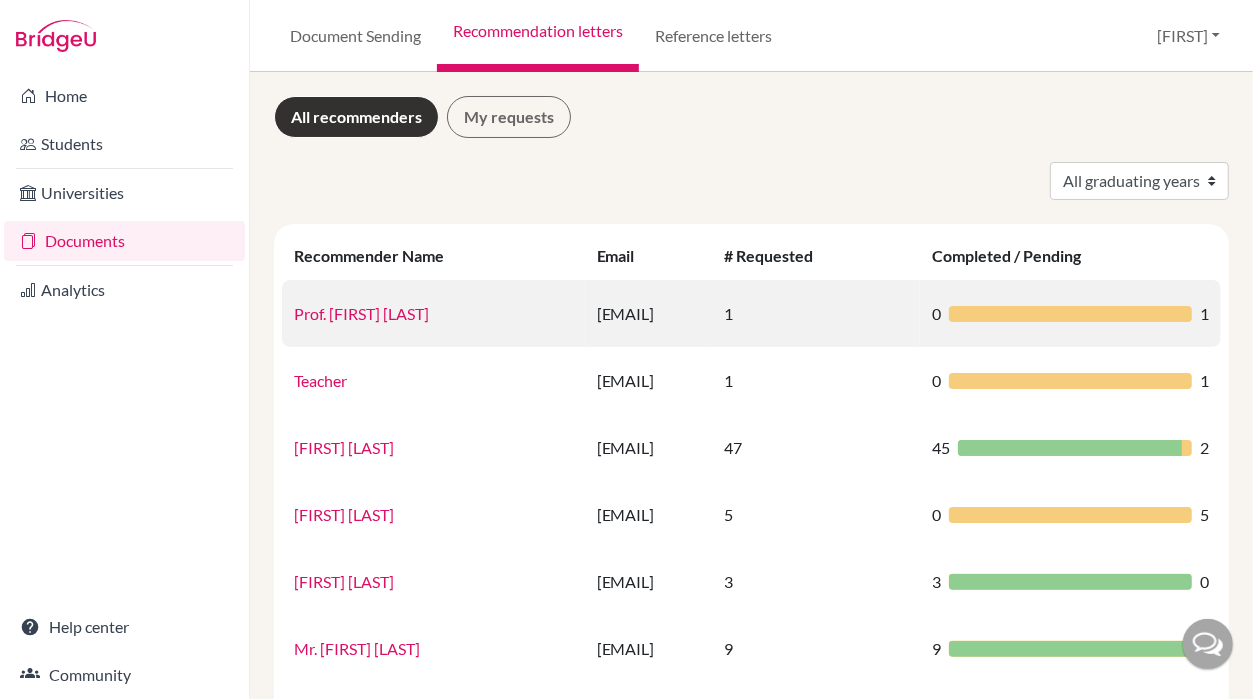 drag, startPoint x: 438, startPoint y: 310, endPoint x: 955, endPoint y: 307, distance: 517.0087 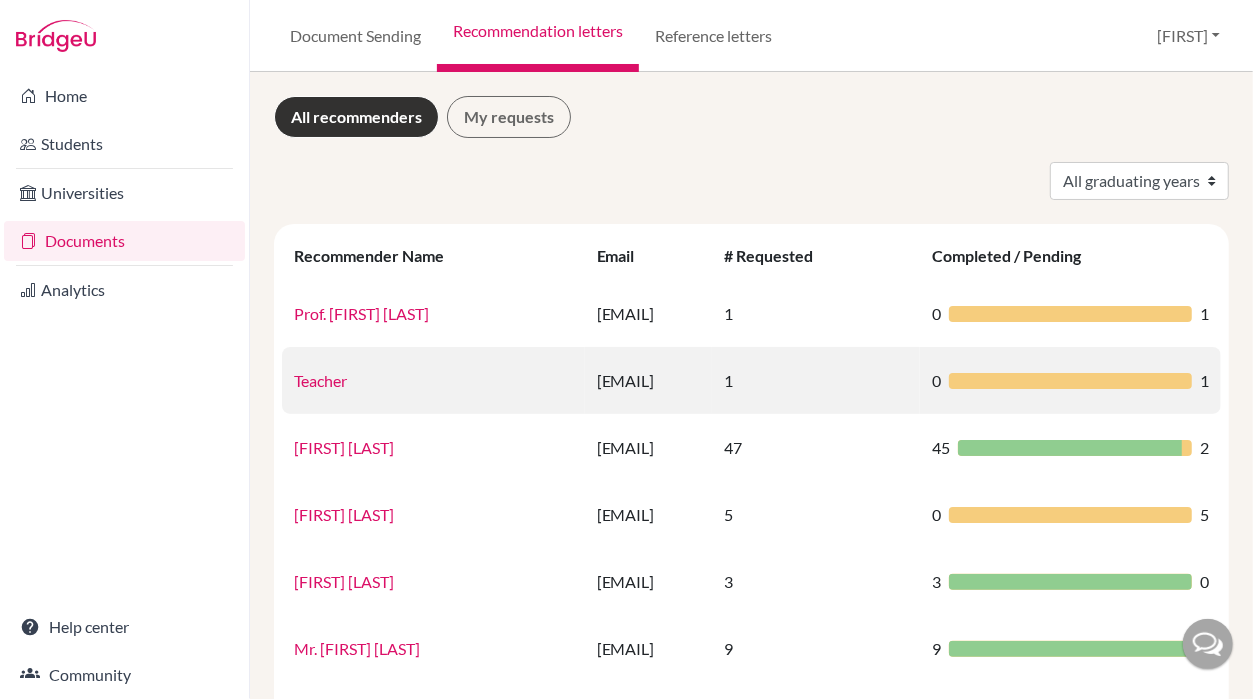 click on "Teacher" at bounding box center (320, 380) 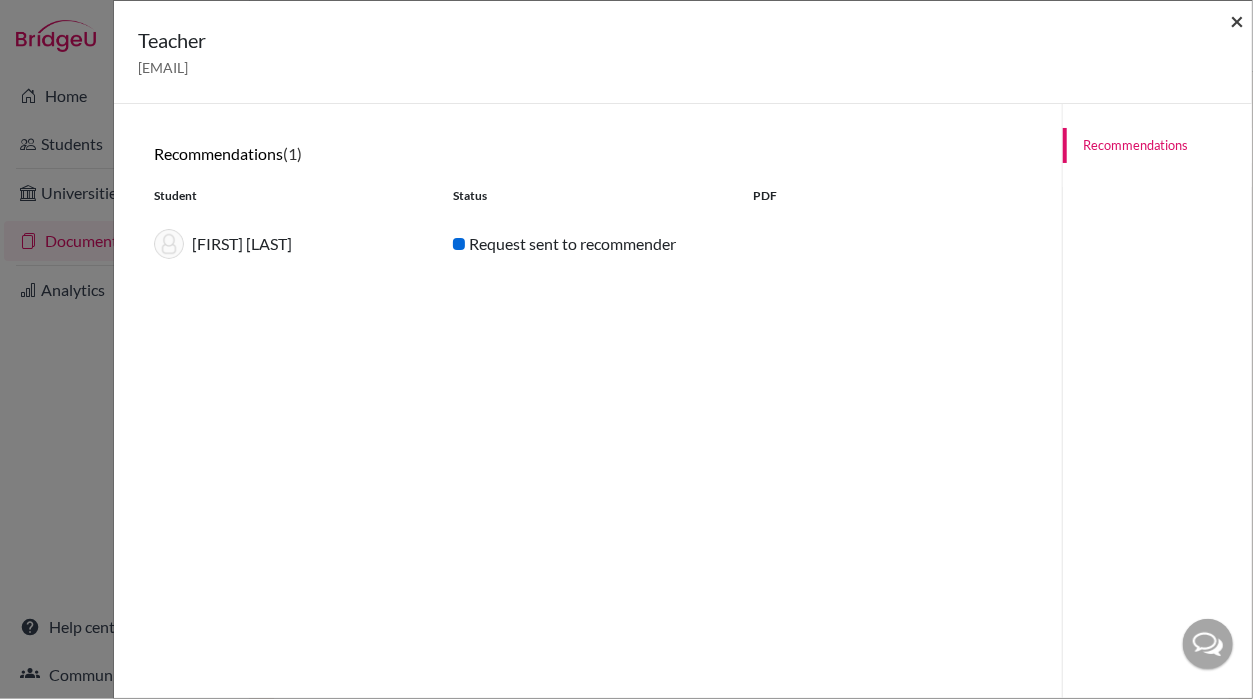click on "×" at bounding box center [1237, 20] 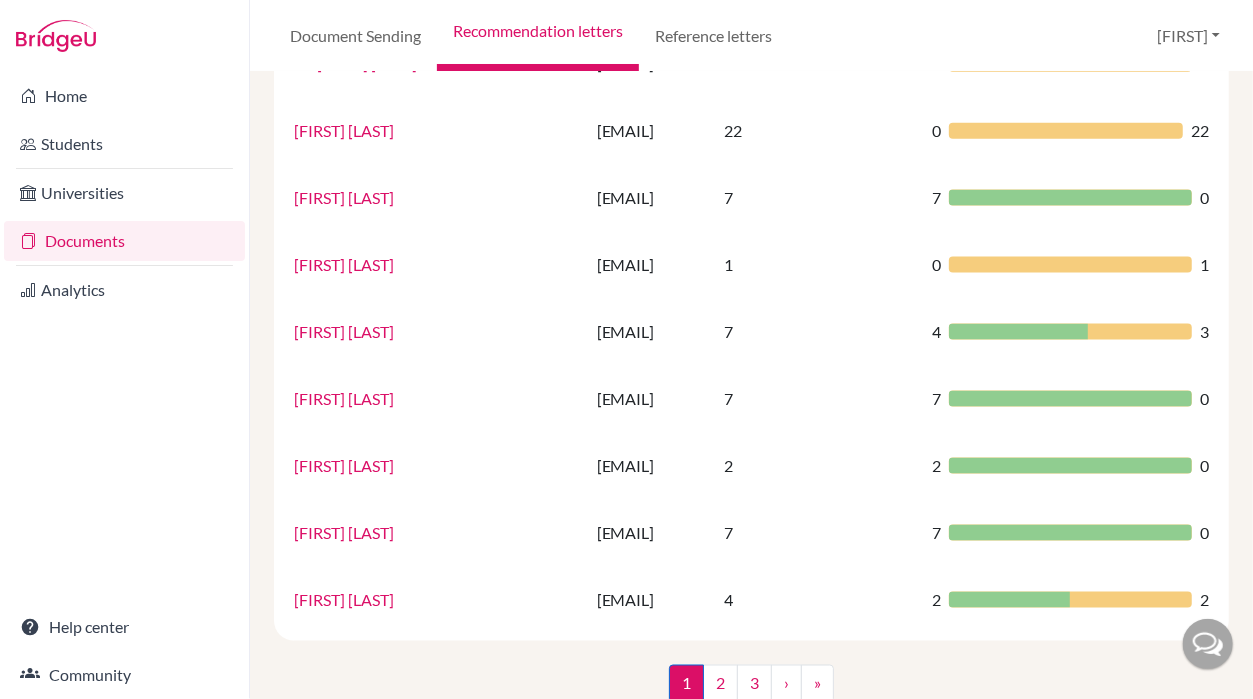 scroll, scrollTop: 1363, scrollLeft: 0, axis: vertical 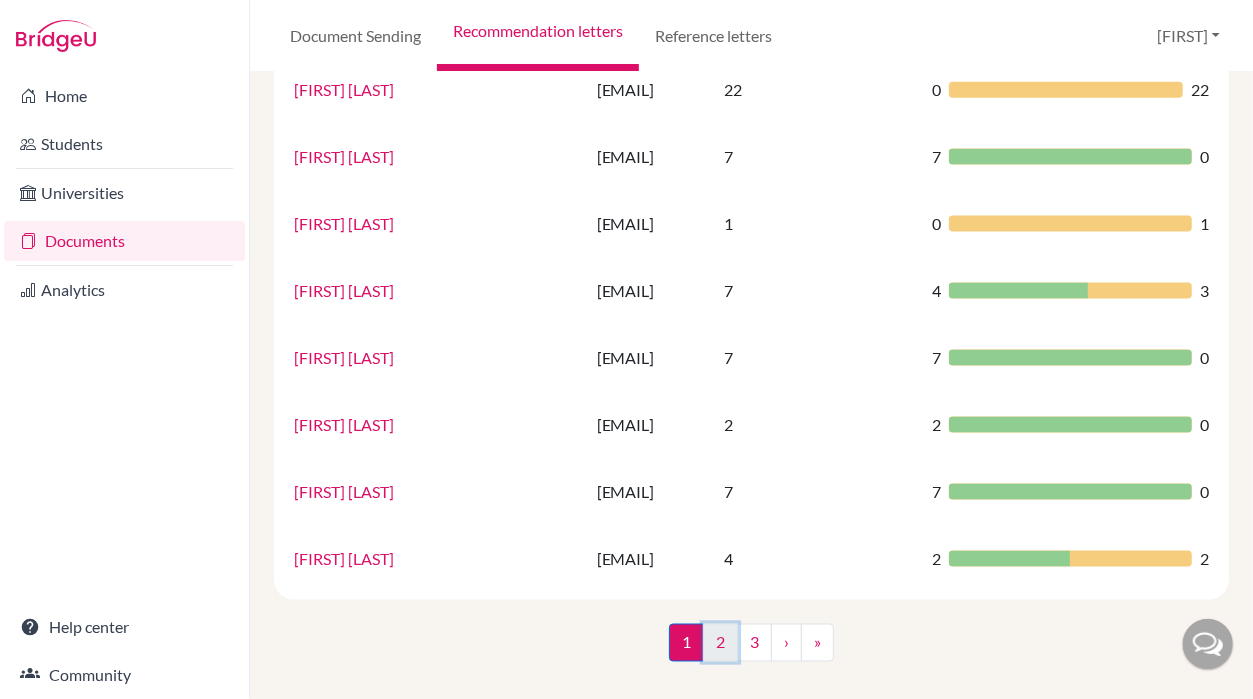 click on "2" at bounding box center [720, 643] 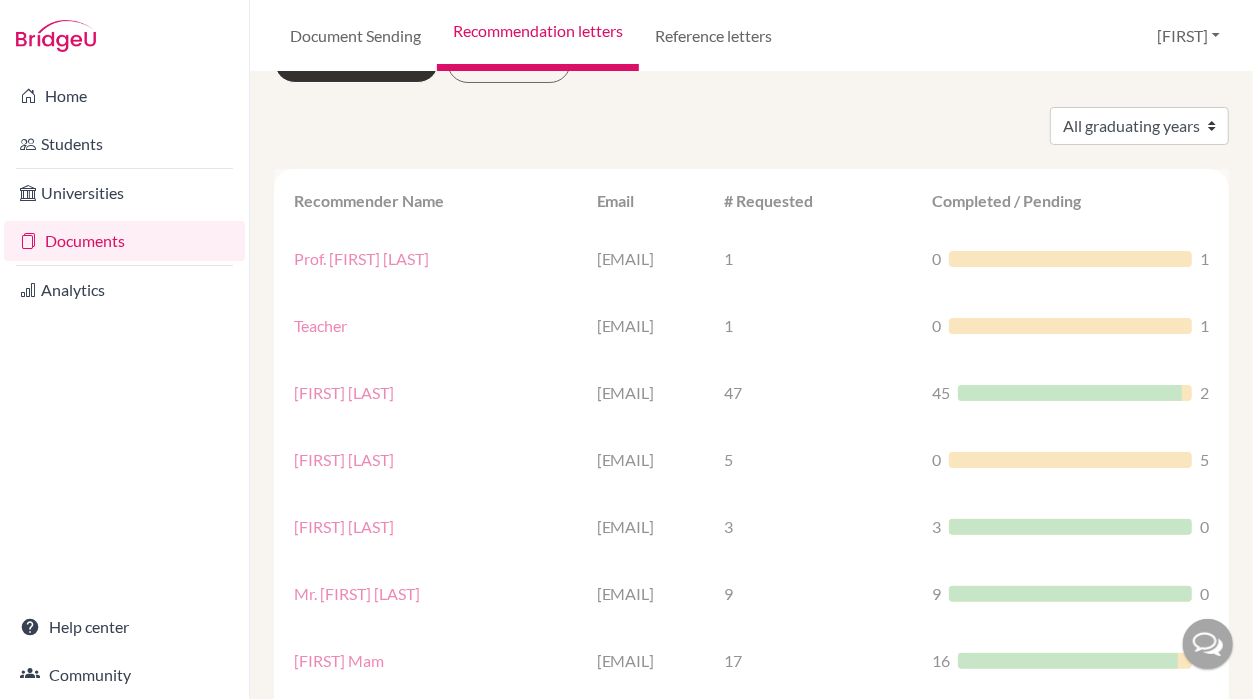 scroll, scrollTop: 0, scrollLeft: 0, axis: both 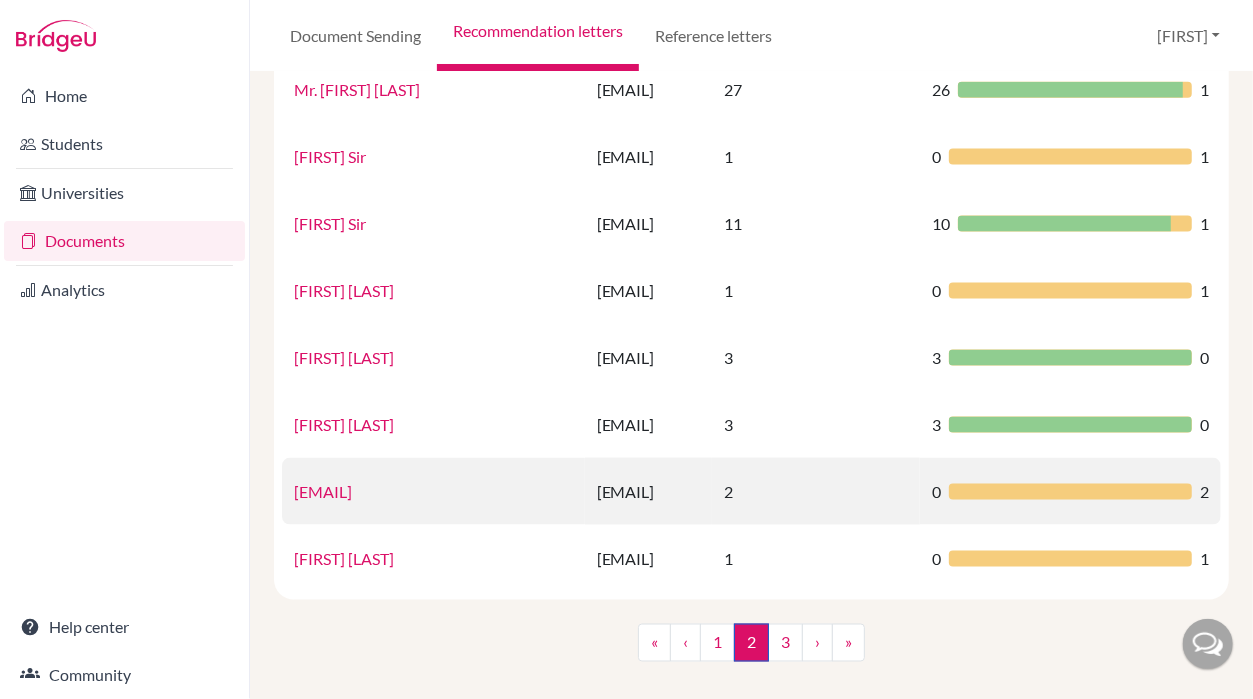 click on "olosherpa" at bounding box center [433, 491] 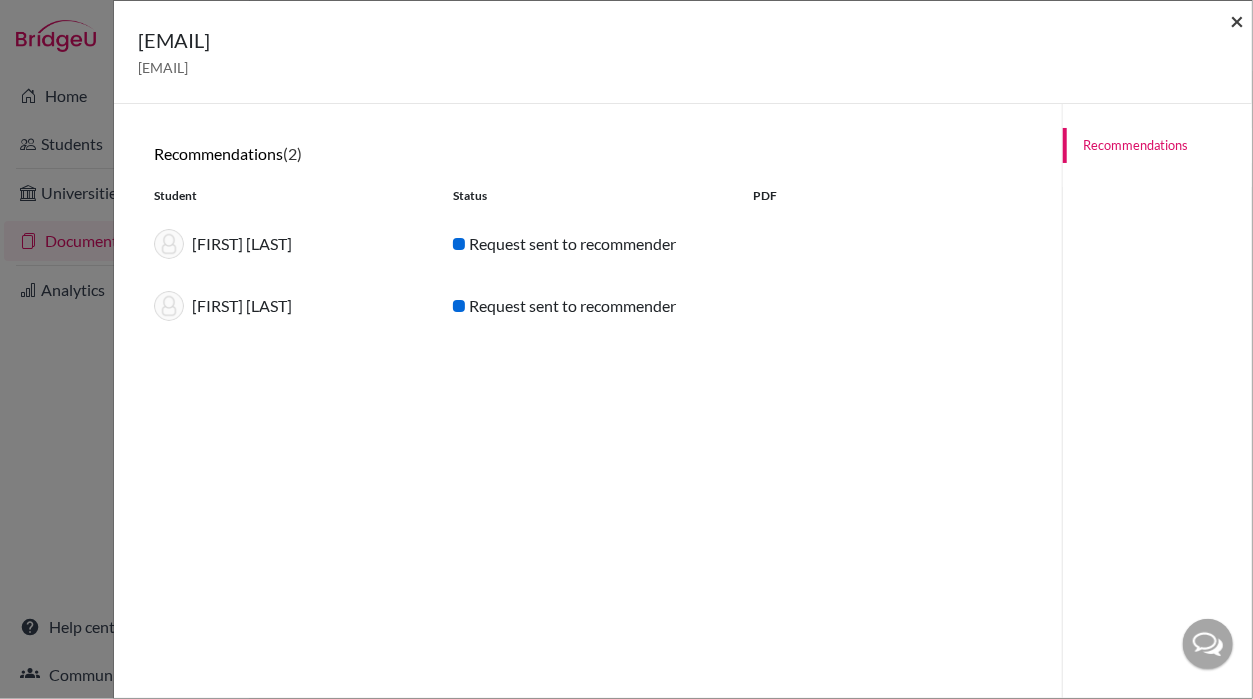 click on "×" at bounding box center [1237, 20] 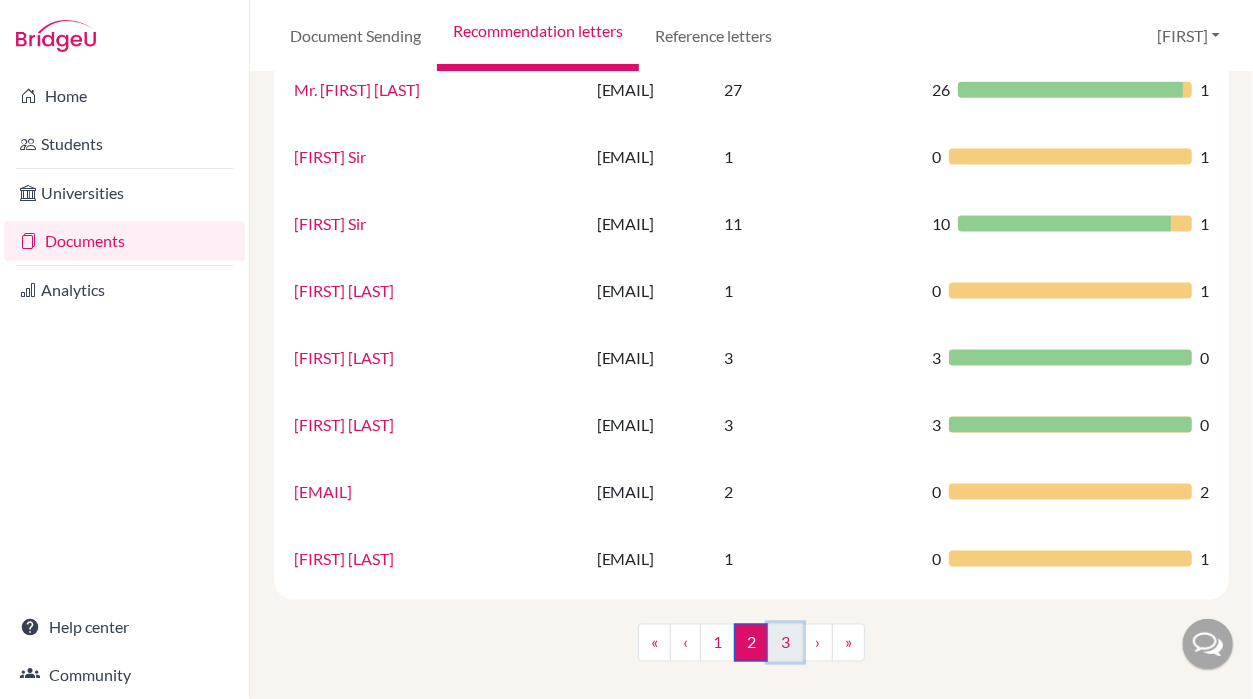 click on "3" at bounding box center (785, 643) 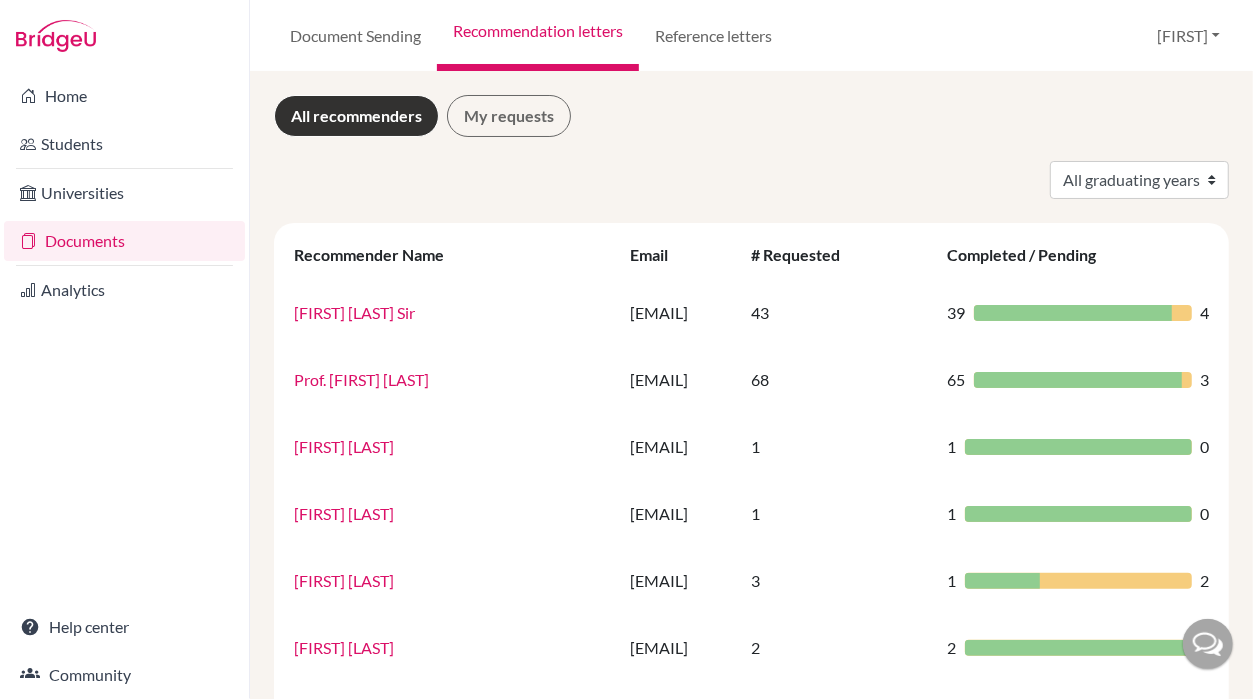 scroll, scrollTop: 0, scrollLeft: 0, axis: both 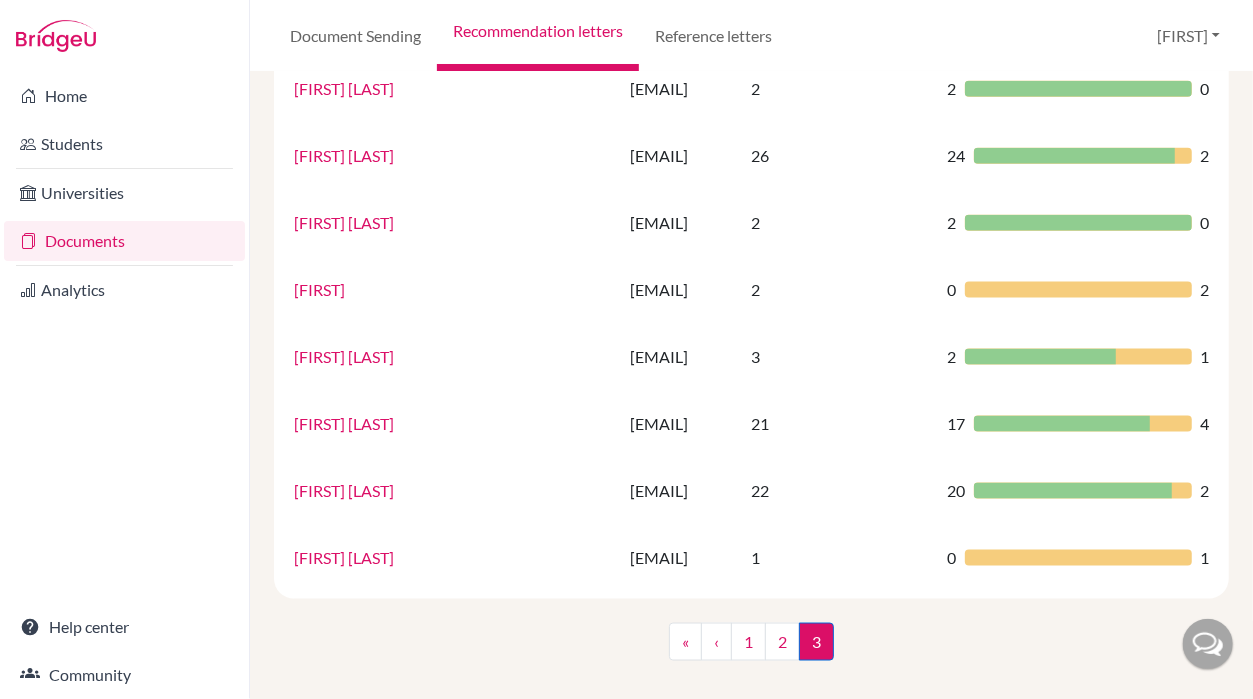 click on "« ‹ 1 2 3 (current)" at bounding box center [751, 650] 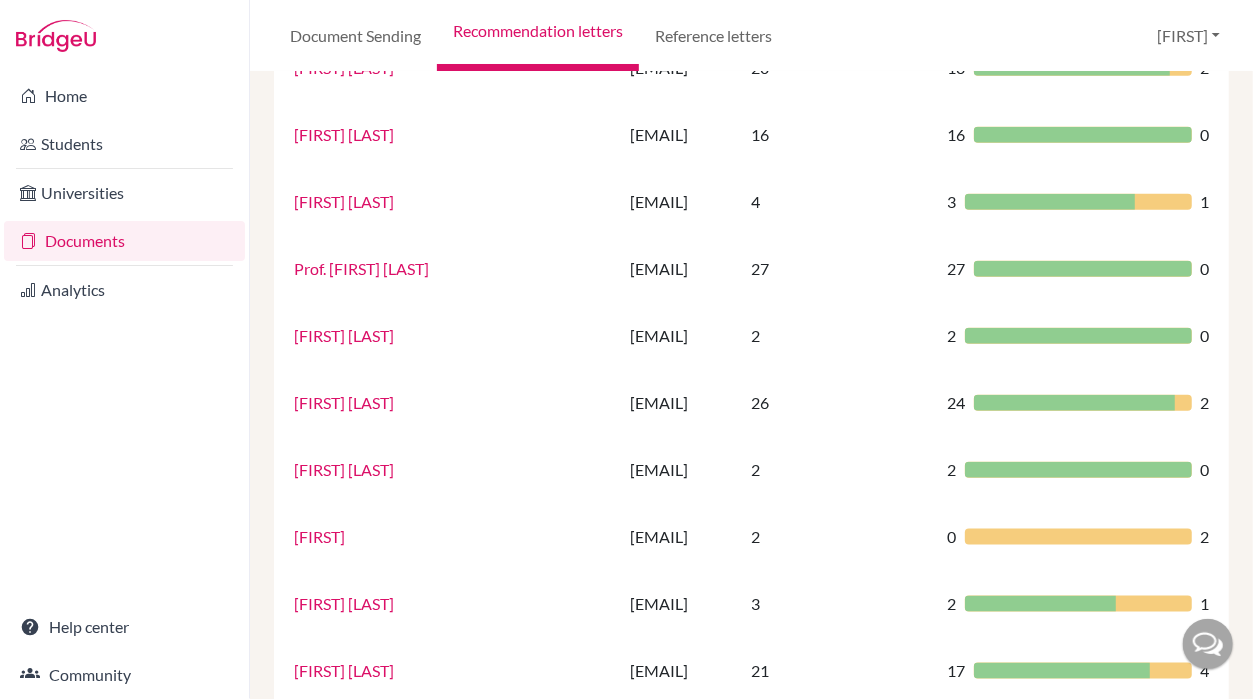 scroll, scrollTop: 963, scrollLeft: 0, axis: vertical 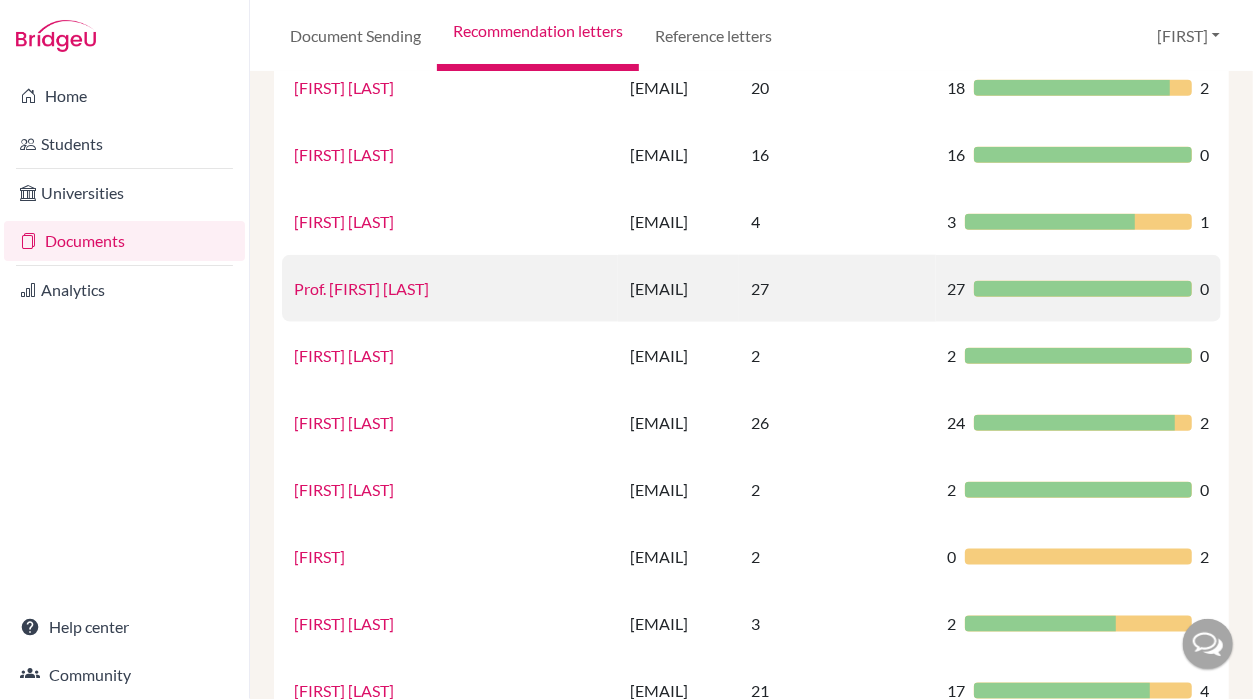 drag, startPoint x: 399, startPoint y: 277, endPoint x: 332, endPoint y: 274, distance: 67.06713 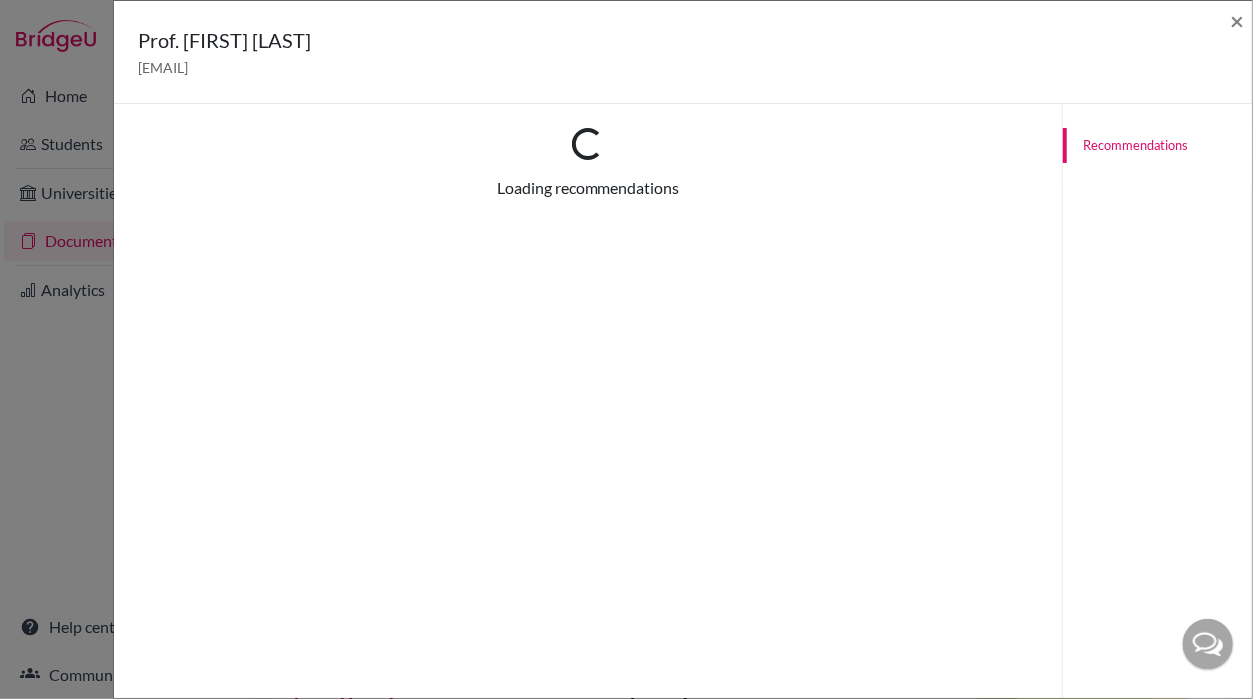click on "Loading... Loading recommendations Recommendations  (43) Student Status PDF Aaramva Acharya Recommendation complete Recommendation_Letter_for_Aaramva_Acharya.pdf Alisha Adhikari Recommendation complete Recommending_Alisha_Adhikari.pdf Stuti Basnet Recommendation complete Recommending_Stuti_Basnet.pdf Yangdi Bhote Shalaka Recommendation complete Recommendation_Letter_for_Yangdi_Bhote_Shalaka.pdf Ronish BK Recommendation complete Recommendation_Letter_for_Ronish_BK.pdf Ronish BK Request sent to recommender Ujjawal Chapagai Recommendation complete Recommendation_Letter_for_Ujjwal_Chapagain.pdf Agraj Chapagain Recommendation complete Recommending_Agraj_Chapagain.pdf Akriti Chaulagain Recommendation complete Recommendation_Letter_for_Akriti_Chaulagain.pdf Anurag Kumar Das Recommendation complete Anurag_Kumar_Das.pdf Sanskar Dhakal Recommendation complete Recommendation_Letter_for_Sanskar_Dhakal.pdf Saugat Dhakal Recommendation complete Recommendation_Letter_for_Saugat_Dhakal.pdf Srishant Dhakal Safal Gautam" at bounding box center (588, 453) 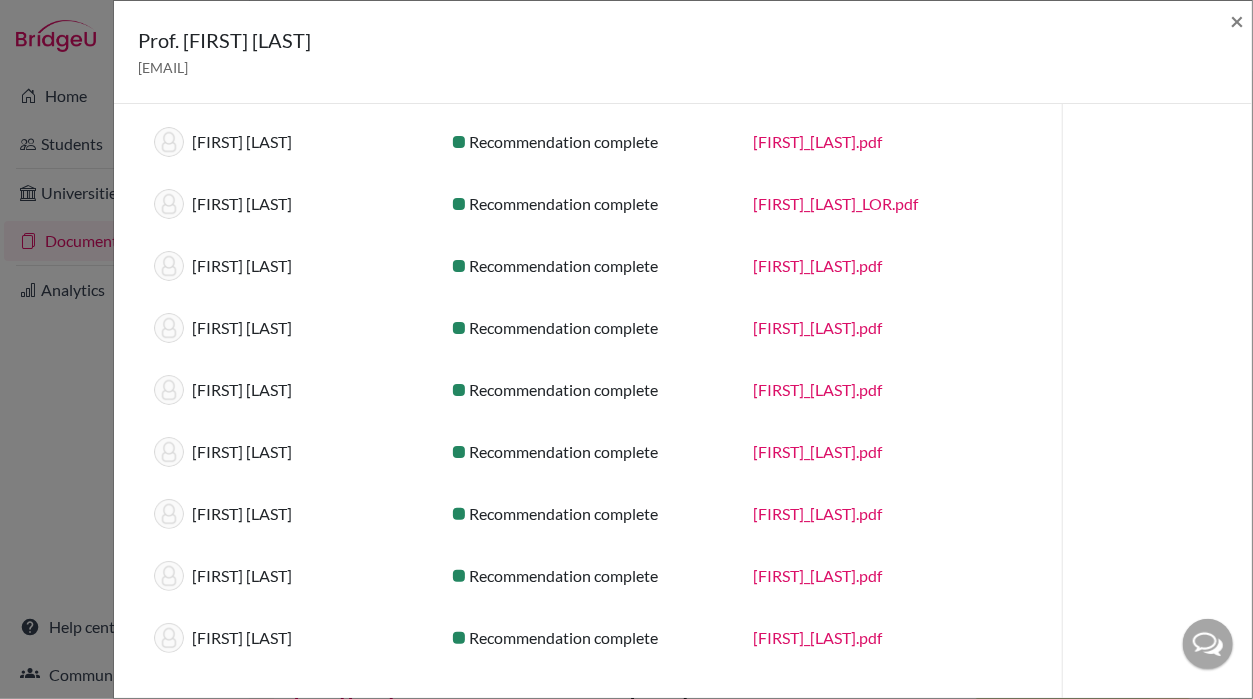 scroll, scrollTop: 1251, scrollLeft: 0, axis: vertical 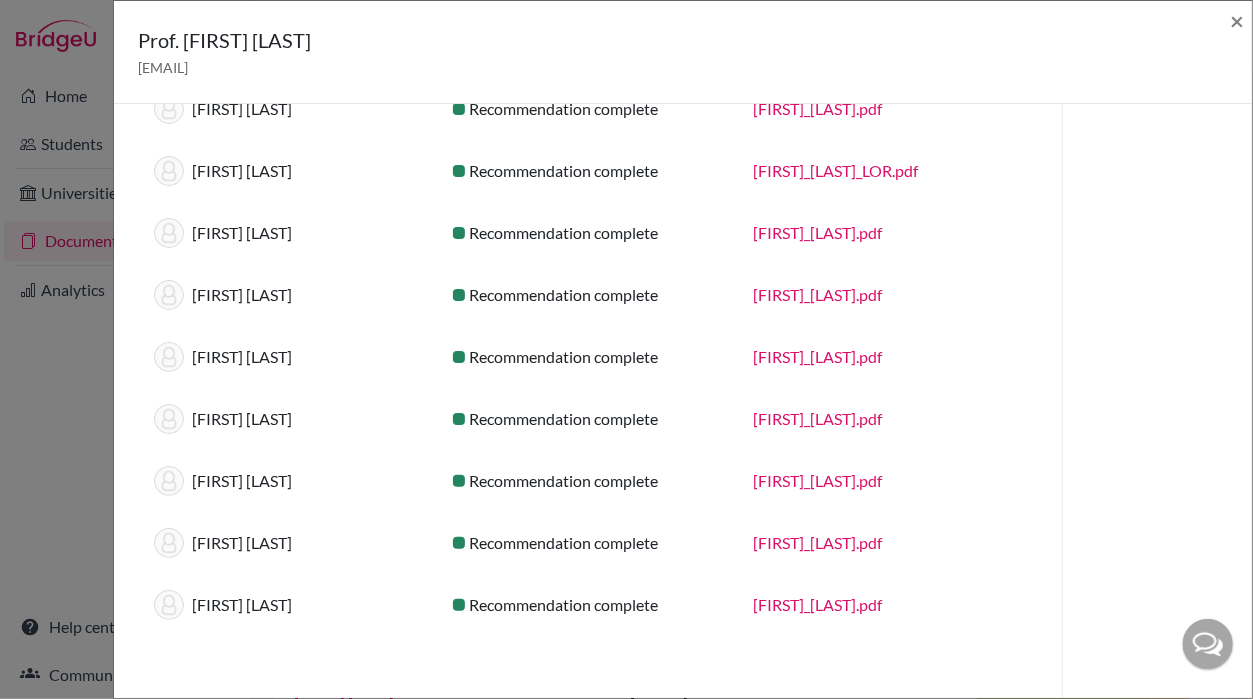 click on "Prof. Jaya Sundar Shilpakar shilpakarjayasundar@sxc.edu.np ×" at bounding box center [683, 52] 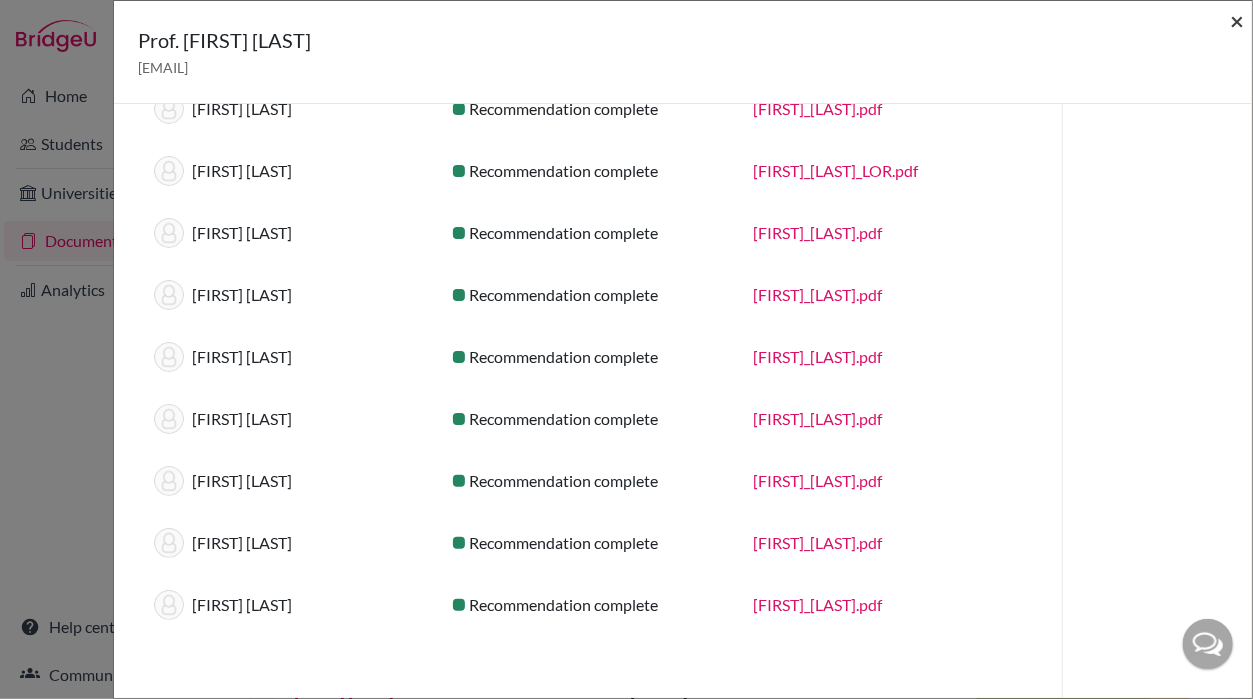 click on "×" at bounding box center [1237, 20] 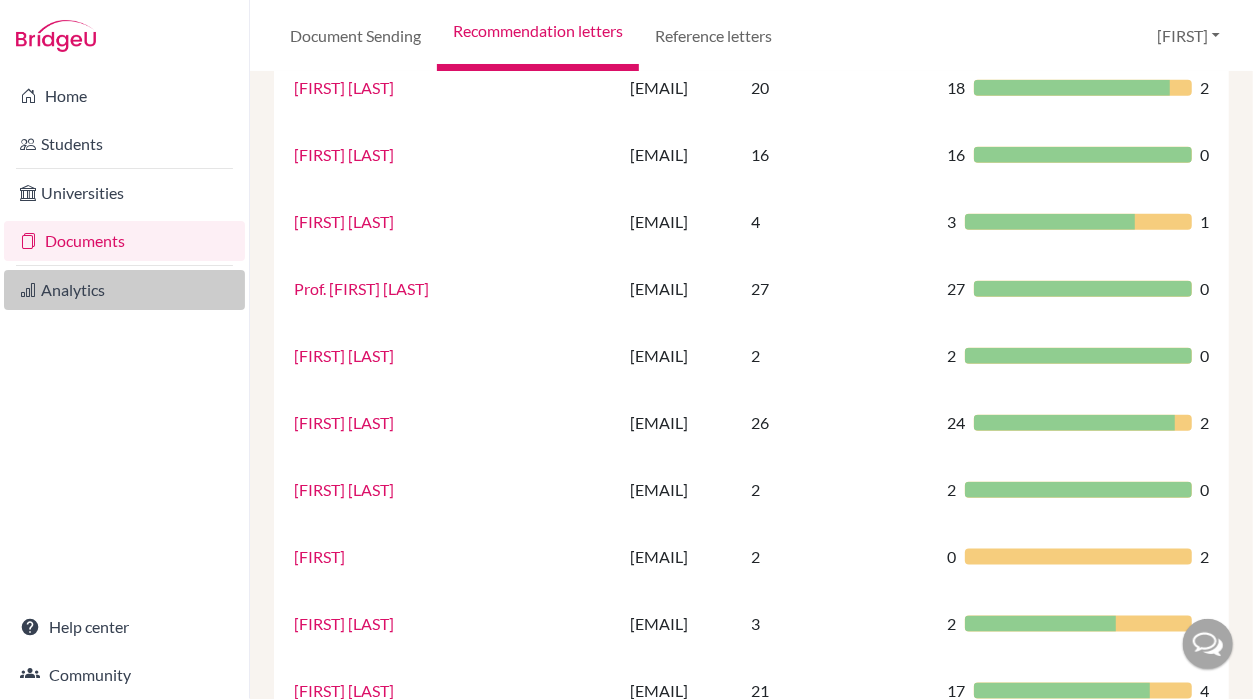 click on "Analytics" at bounding box center [124, 290] 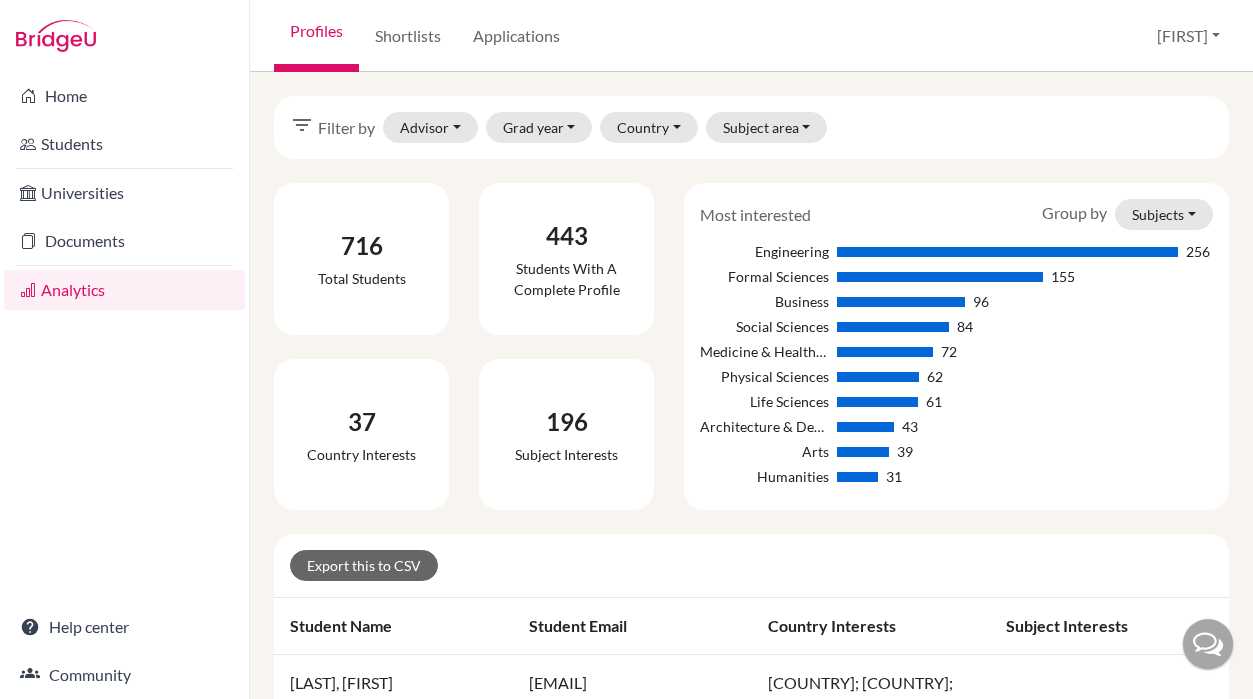 scroll, scrollTop: 0, scrollLeft: 0, axis: both 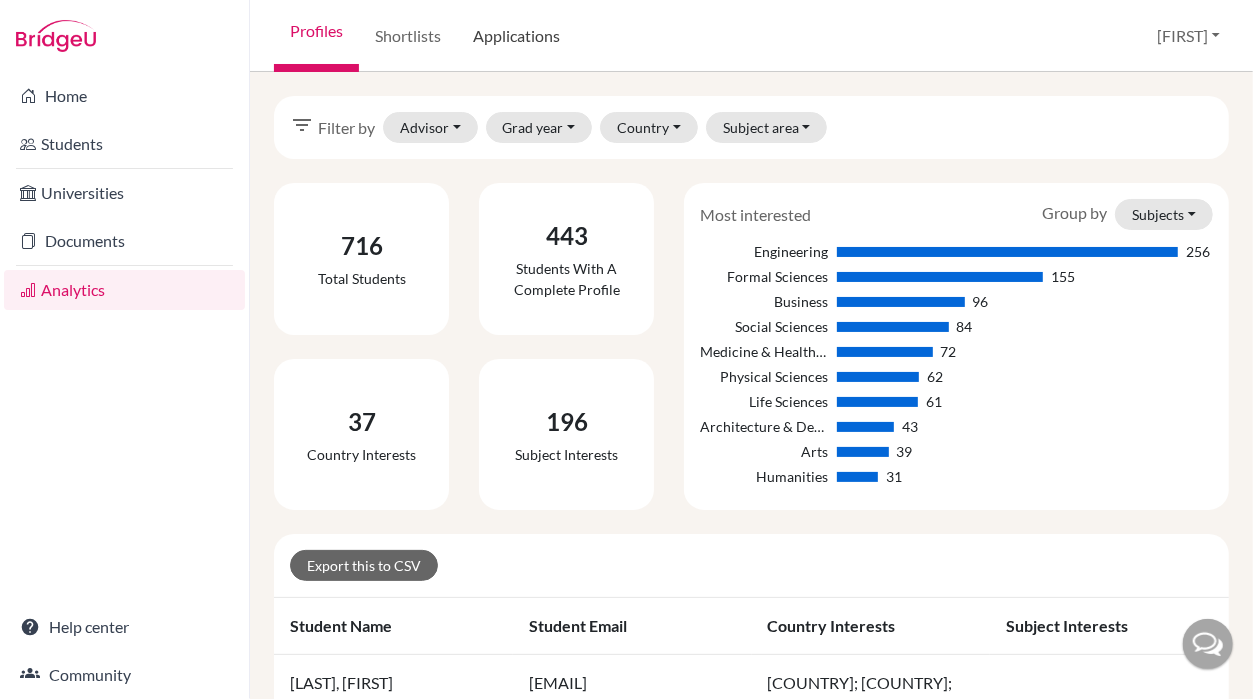 click on "Applications" at bounding box center (516, 36) 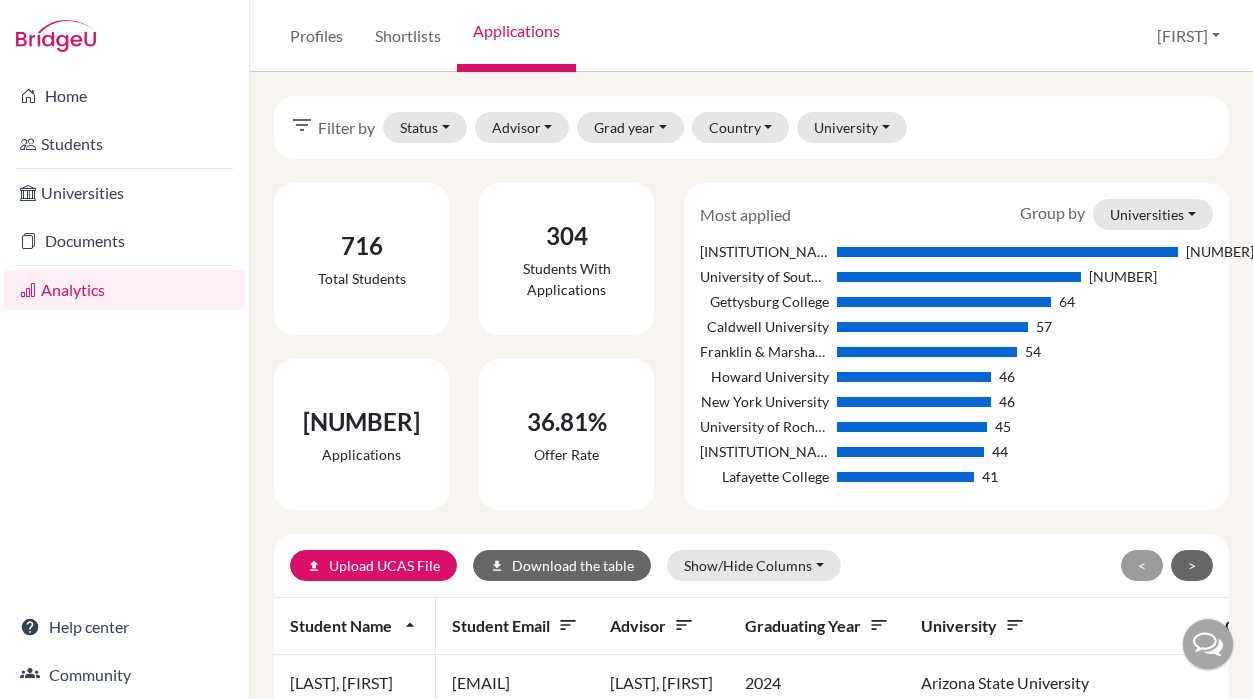 scroll, scrollTop: 0, scrollLeft: 0, axis: both 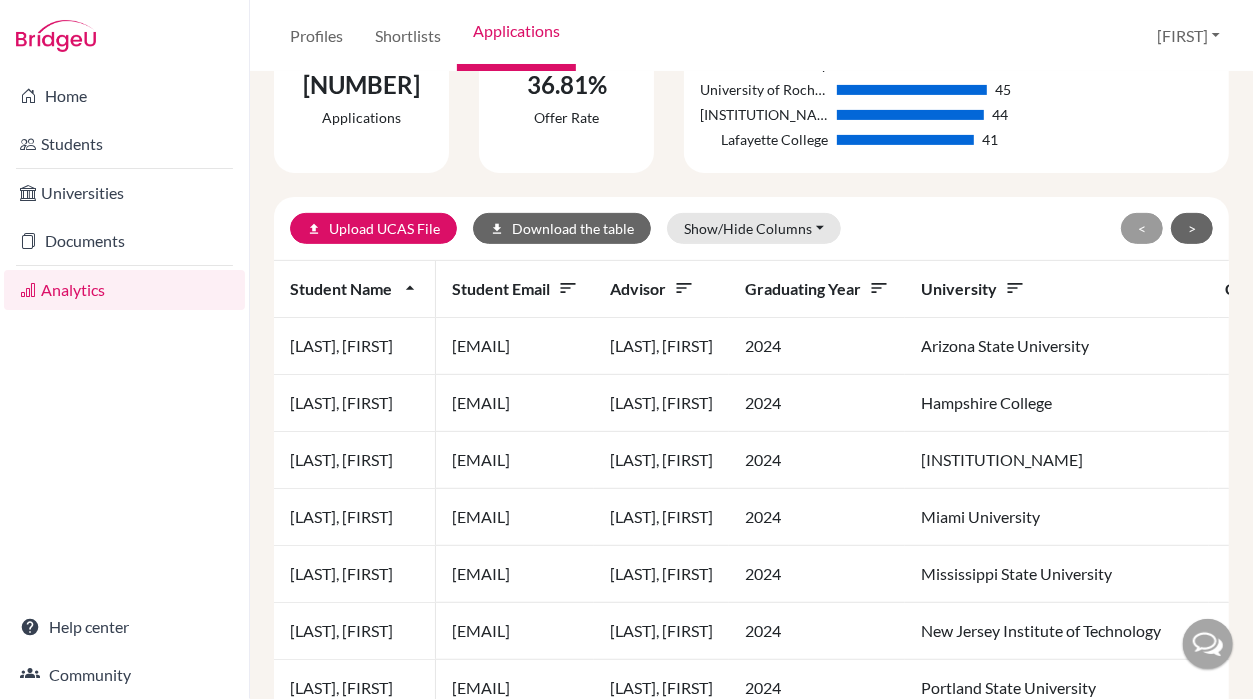 click on "sort" at bounding box center (684, 288) 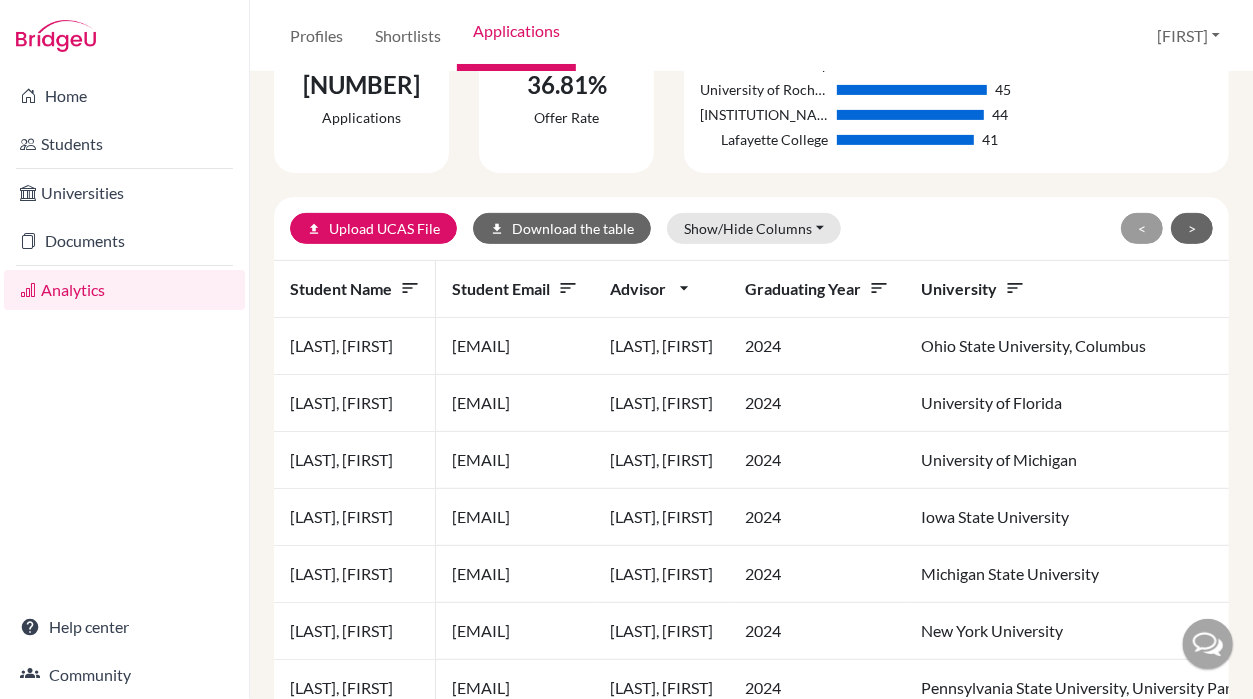 click on "arrow_drop_down" at bounding box center [684, 288] 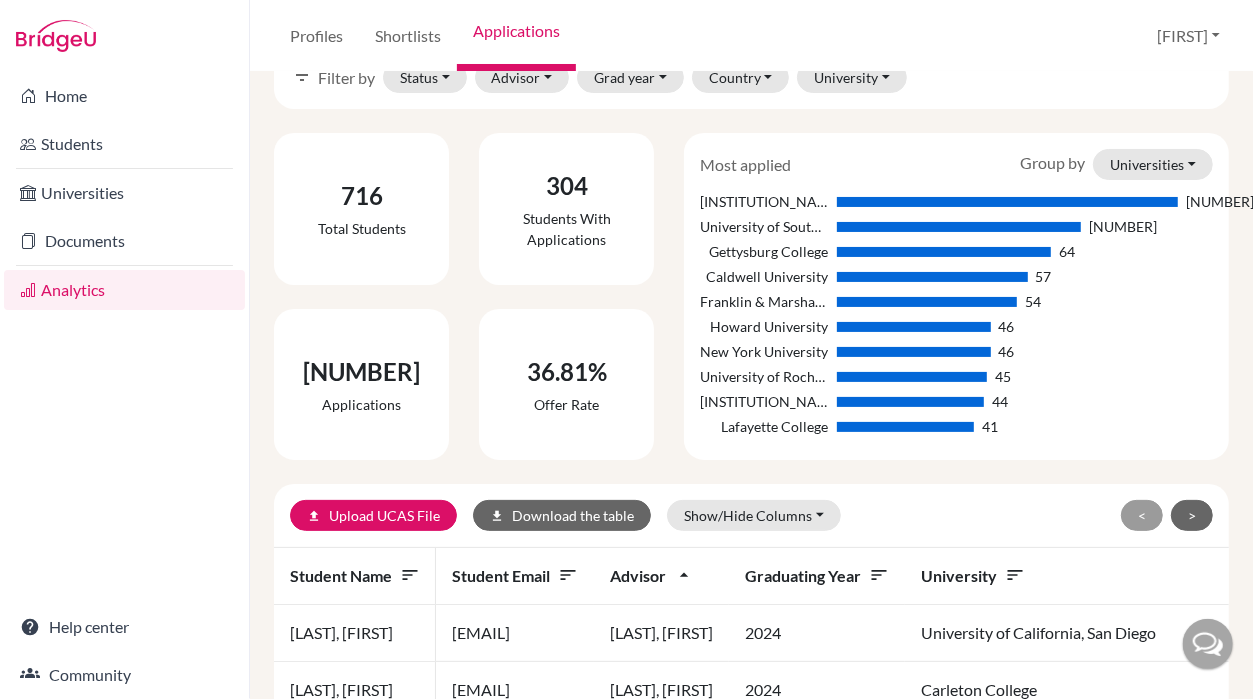 scroll, scrollTop: 0, scrollLeft: 0, axis: both 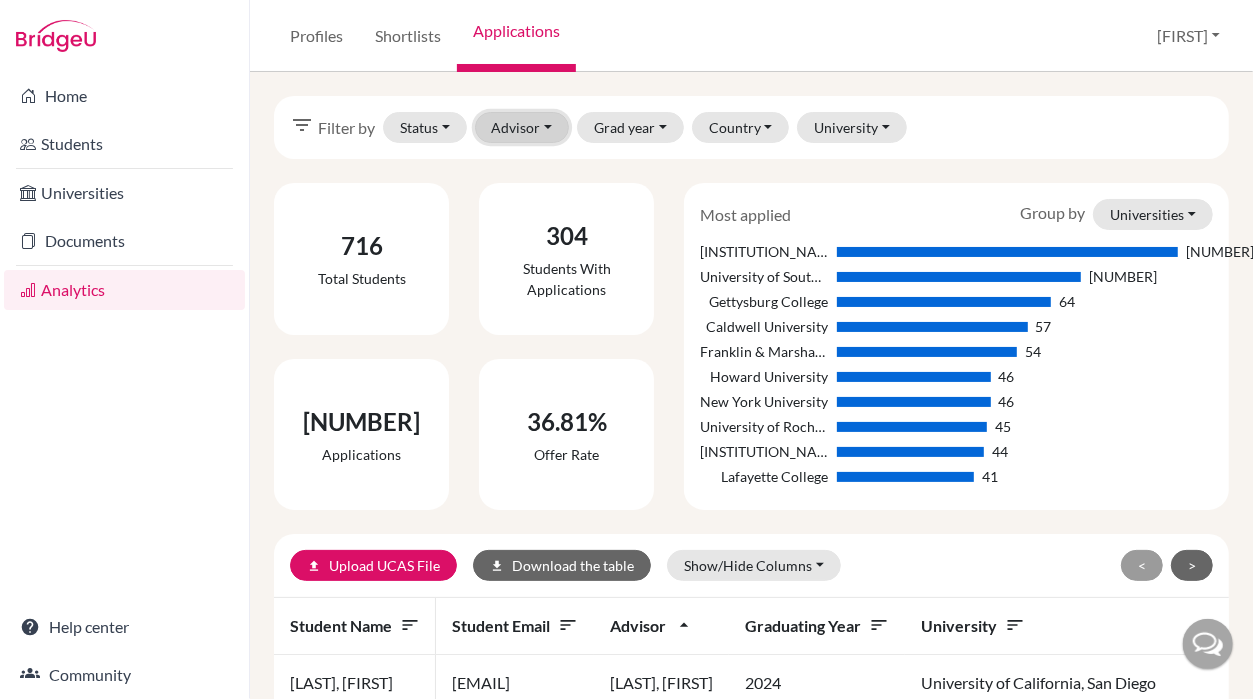 click on "Advisor" at bounding box center [522, 127] 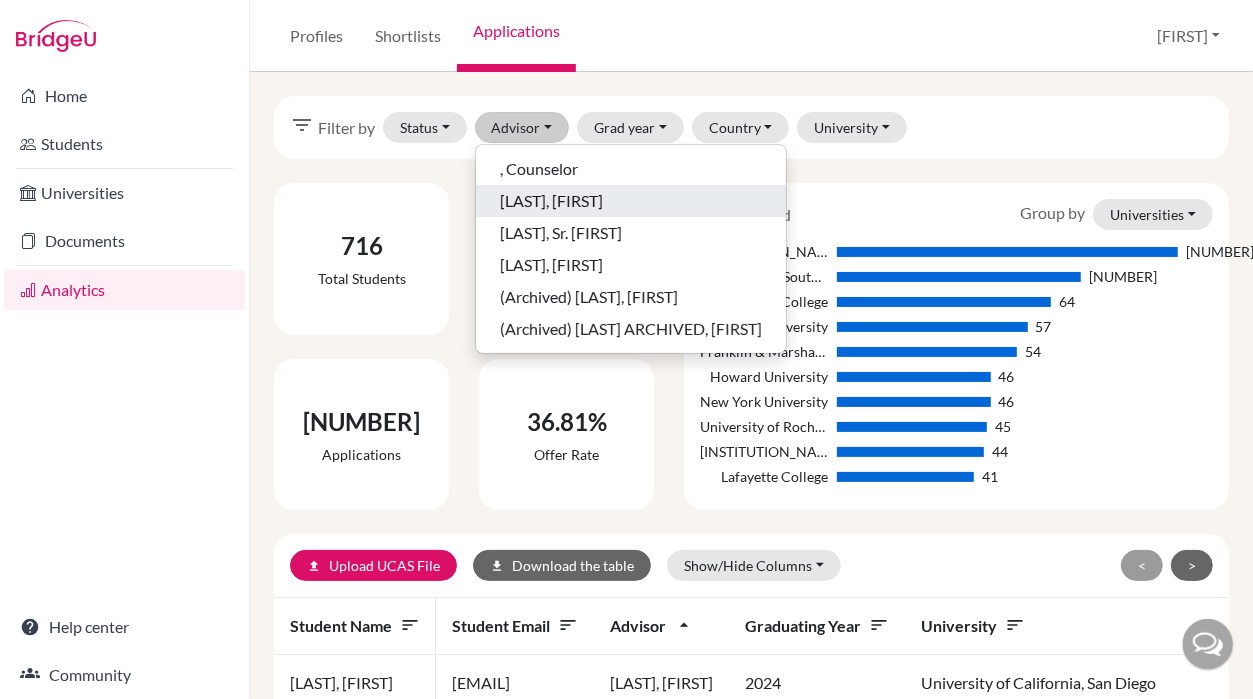 click on "Dahal, Kshitiz" 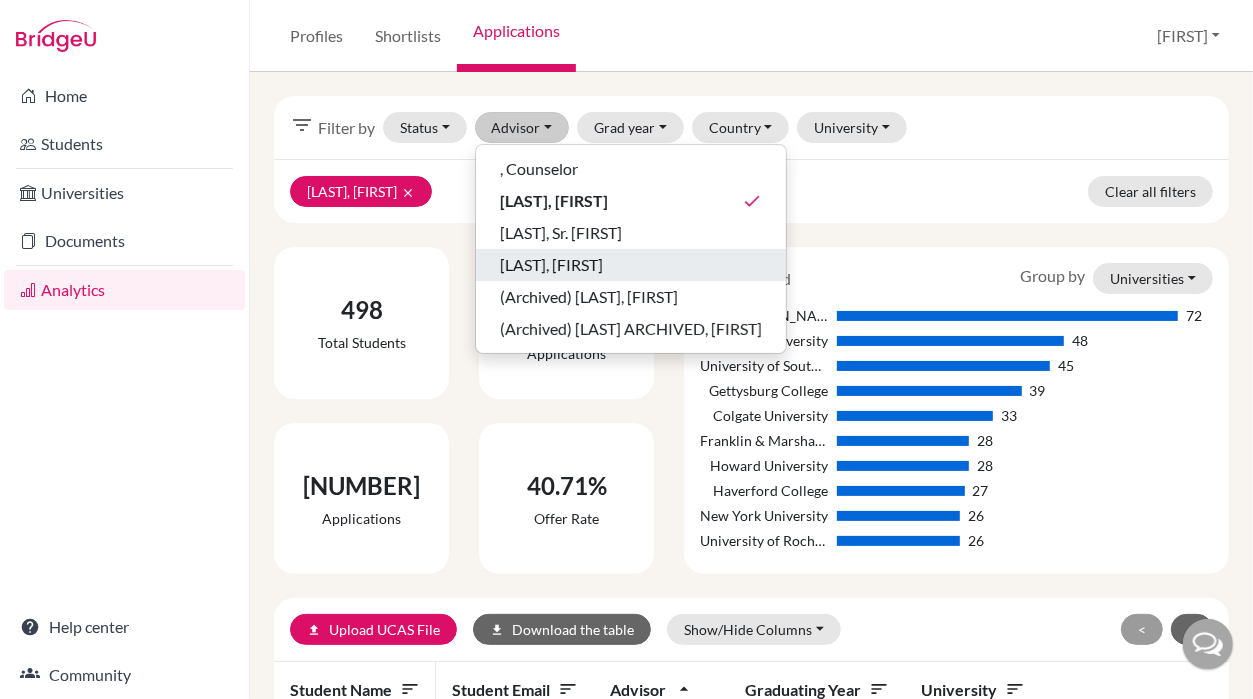 click on "Neupane, Sushma" at bounding box center [551, 265] 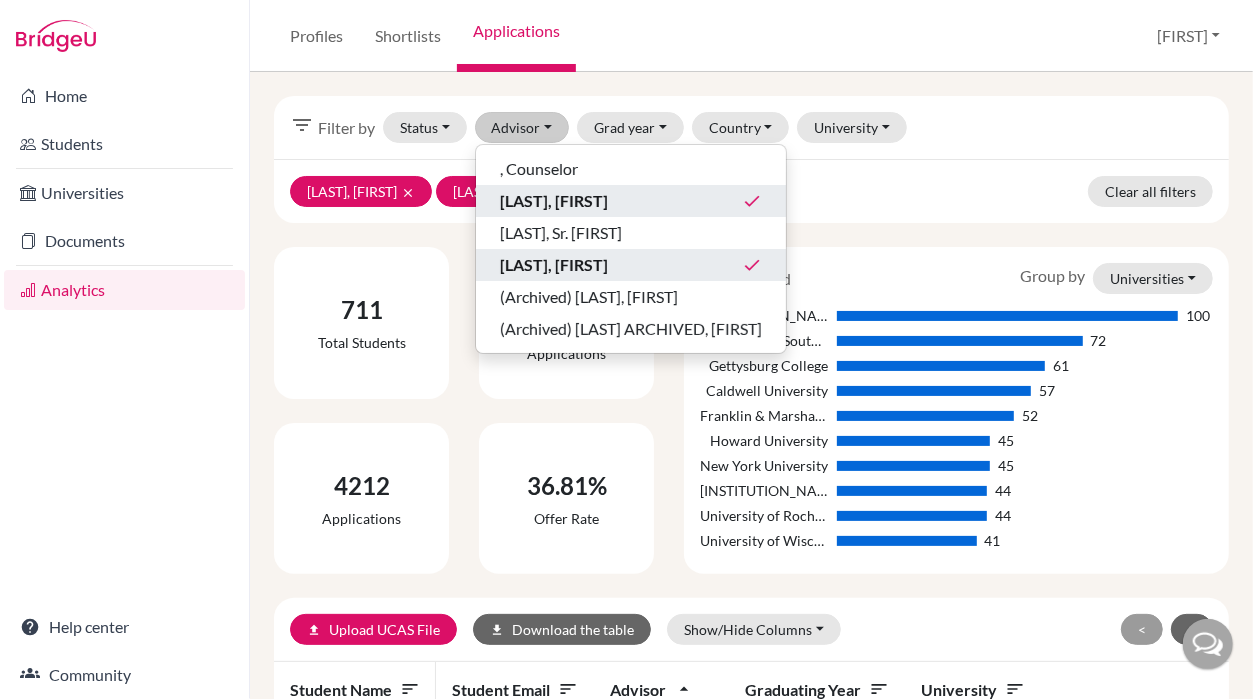 click on "[LAST], [FIRST]" at bounding box center [554, 201] 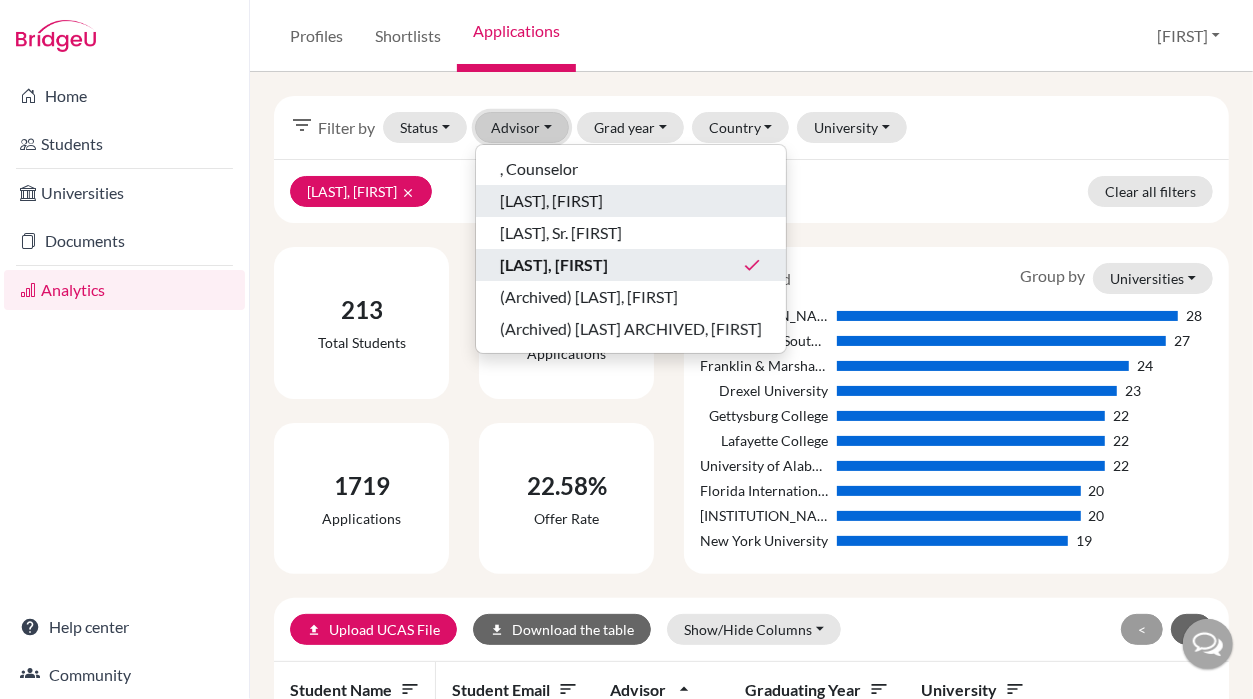 click on "Advisor" at bounding box center (522, 127) 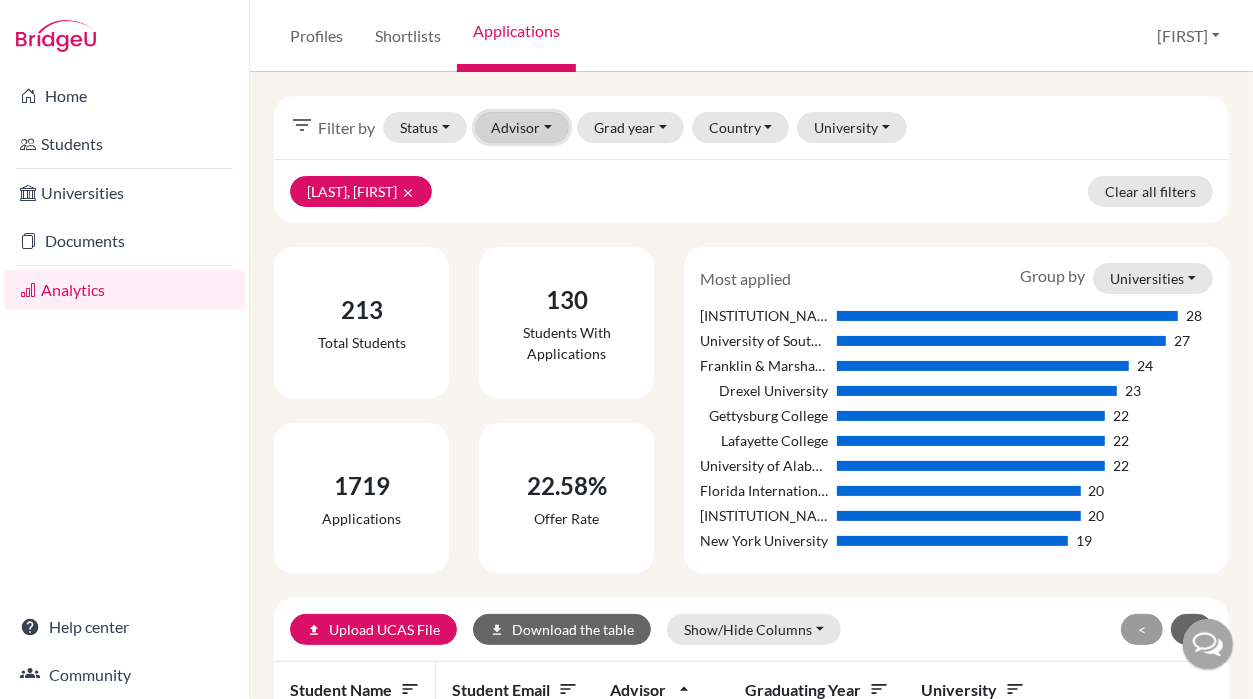 click on "Advisor" at bounding box center [522, 127] 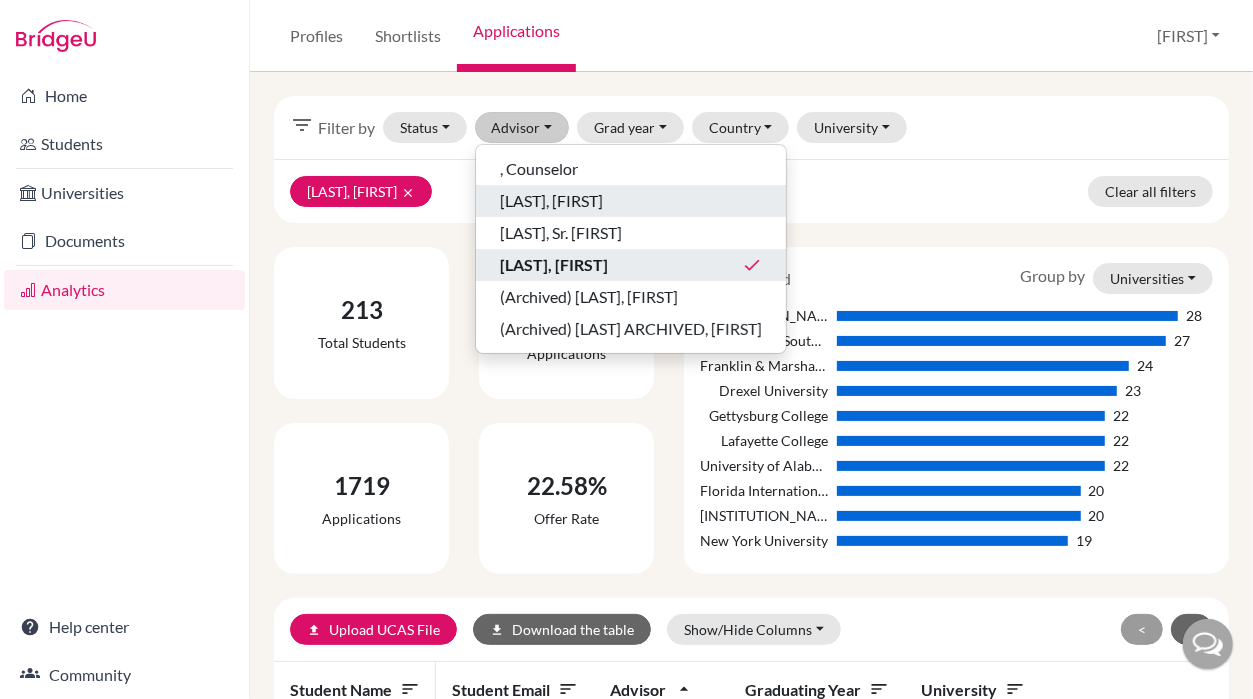 click on "[LAST], [FIRST]" at bounding box center (551, 201) 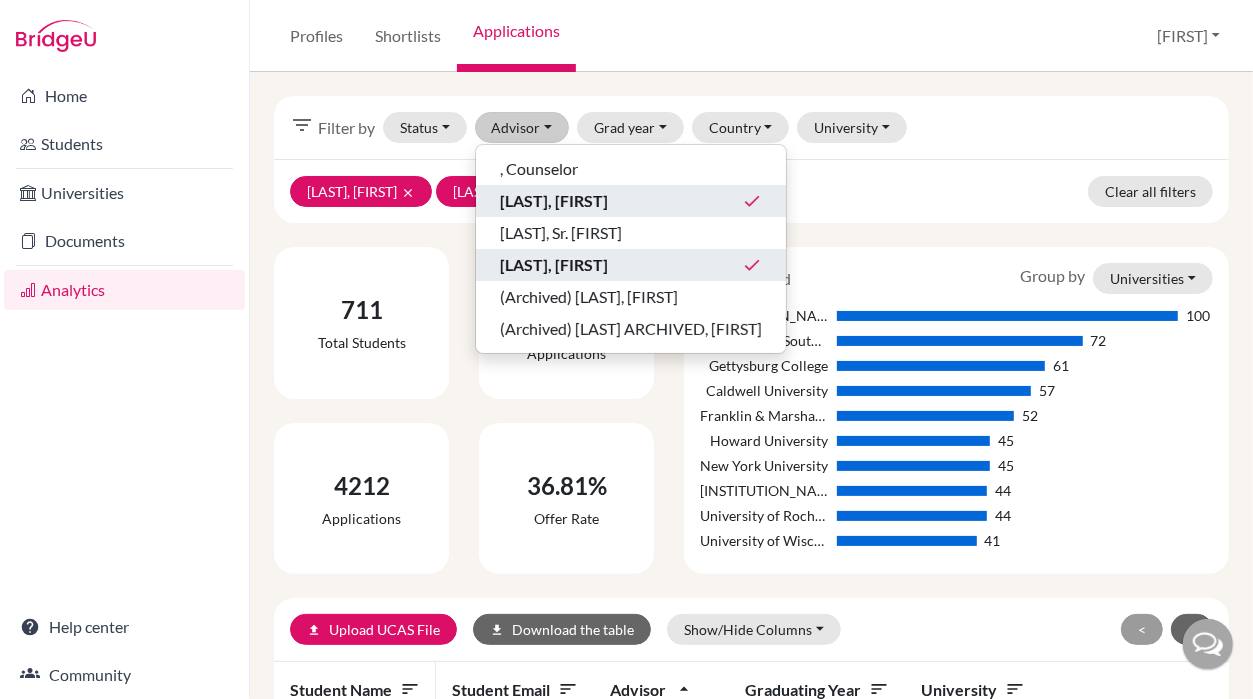 click on "[LAST], [FIRST]" at bounding box center (554, 265) 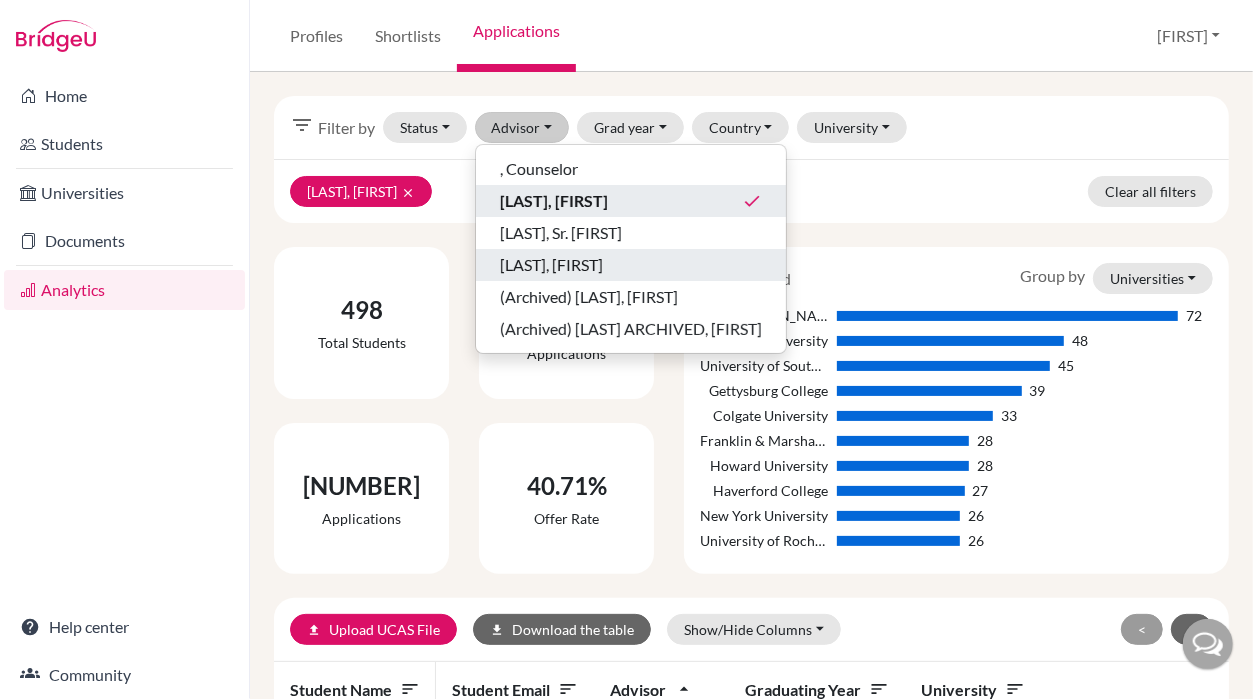 click on "[LAST], [FIRST]" at bounding box center [554, 201] 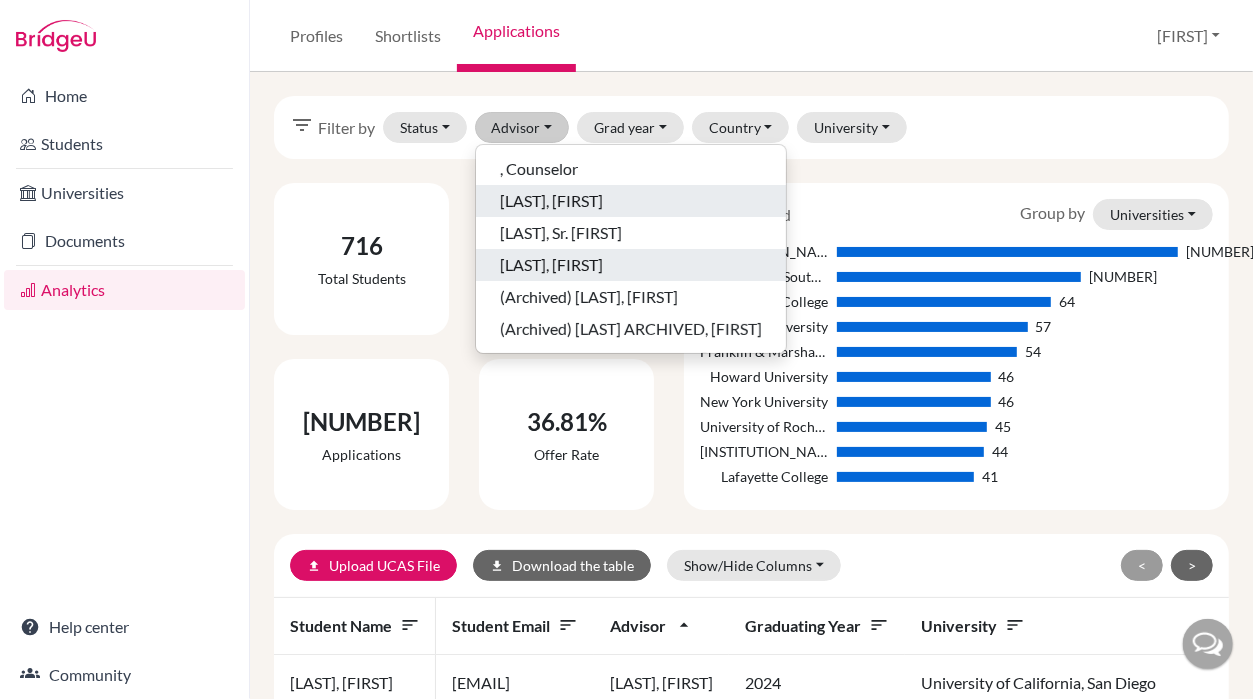 click on "[LAST], [FIRST]" at bounding box center (551, 265) 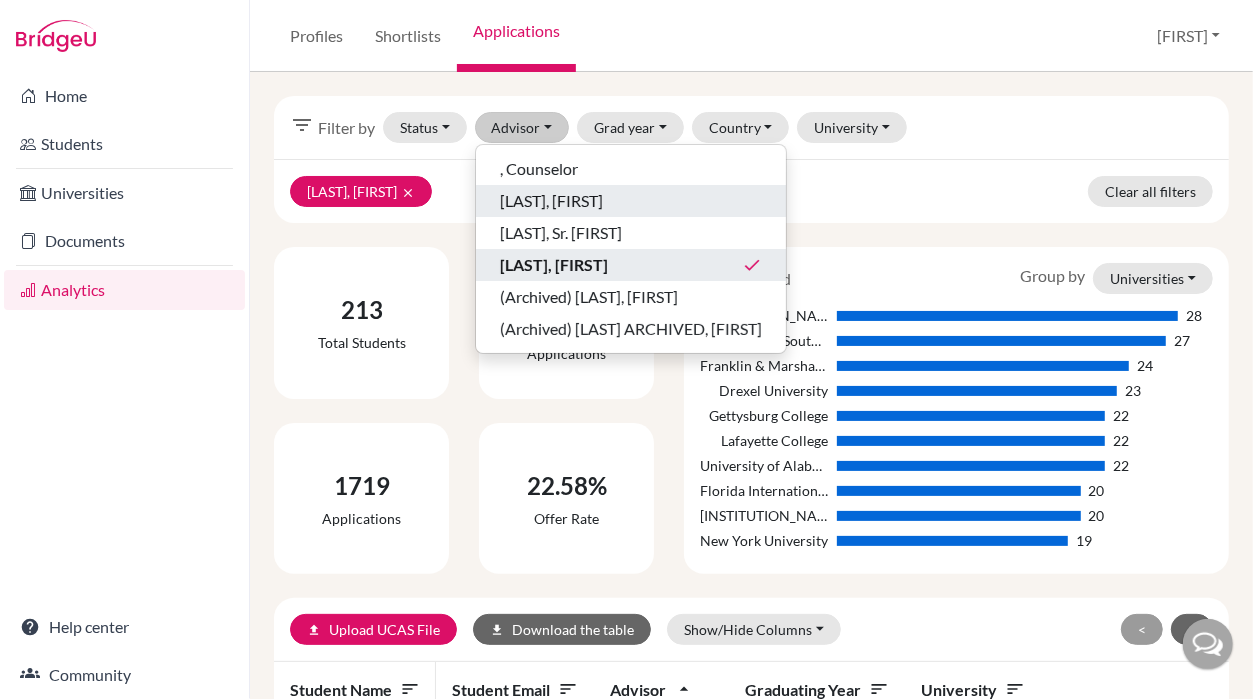 click on "[LAST], [FIRST]" at bounding box center [554, 265] 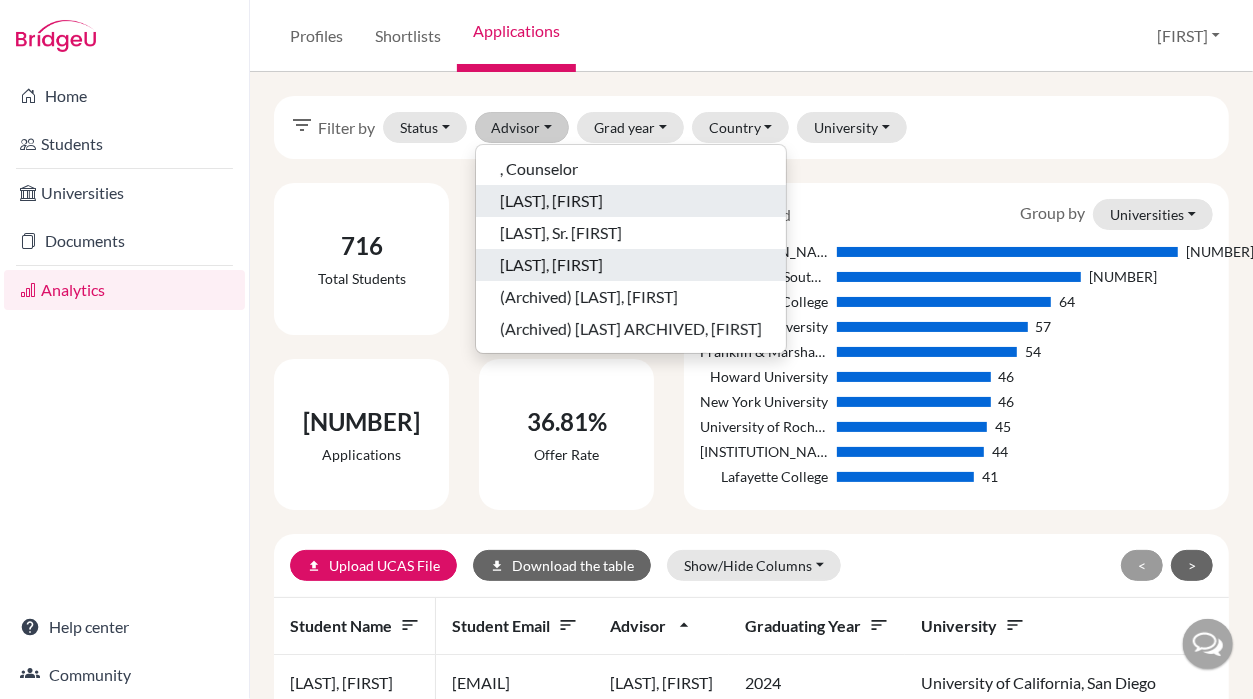 click on "[LAST], [FIRST]" at bounding box center (551, 201) 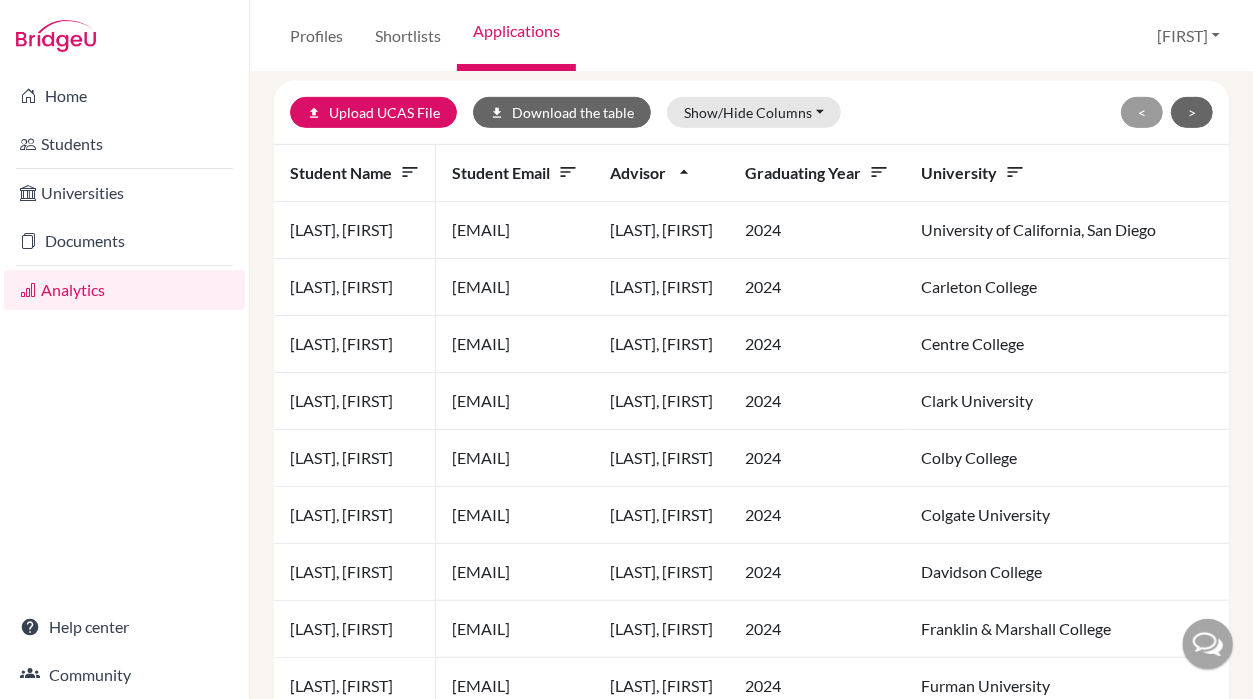 scroll, scrollTop: 0, scrollLeft: 0, axis: both 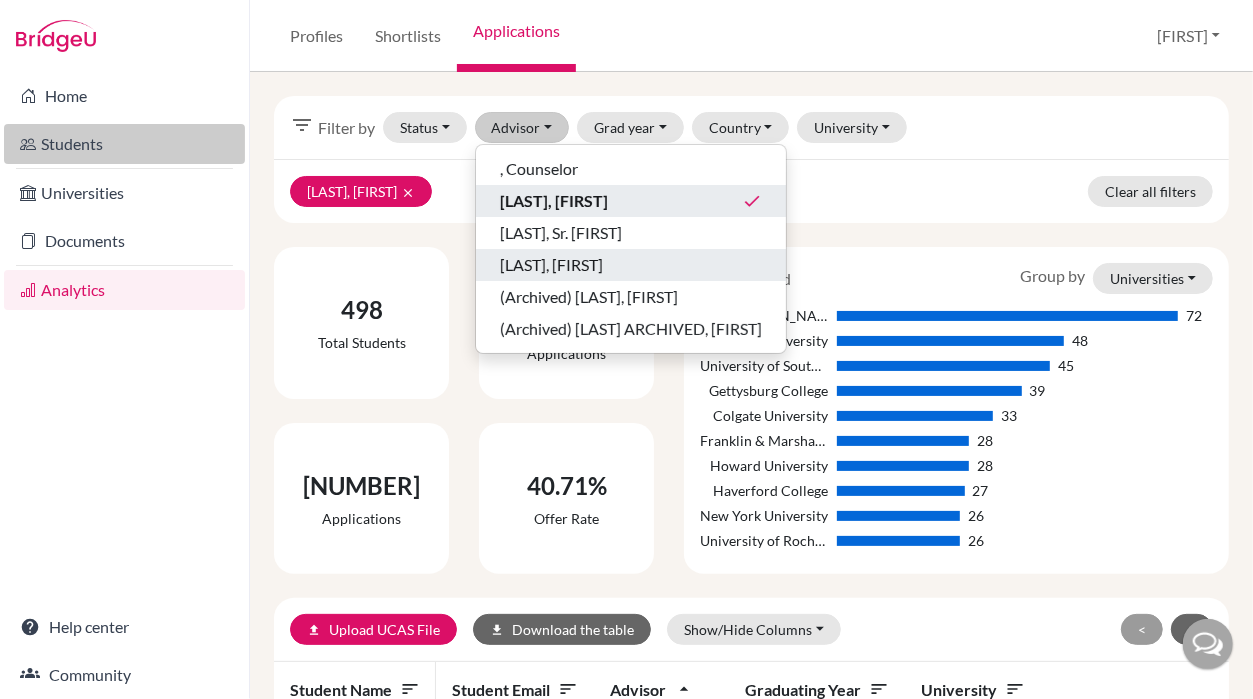 click on "Students" at bounding box center [124, 144] 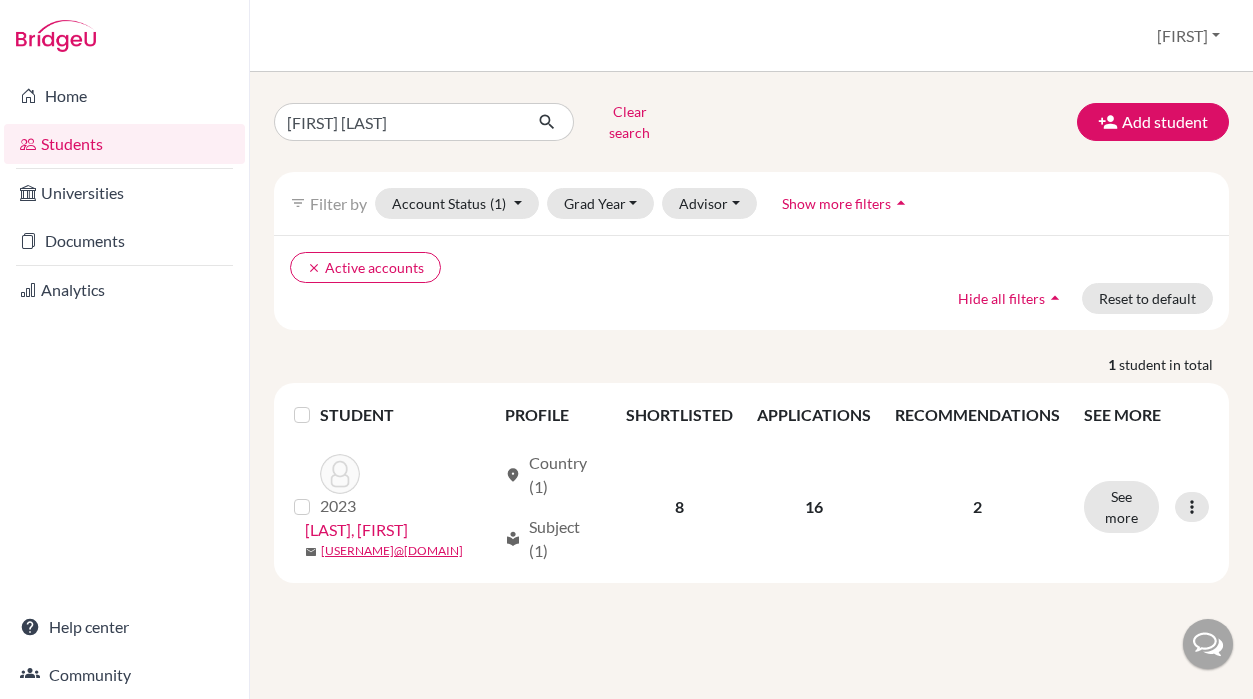 scroll, scrollTop: 0, scrollLeft: 0, axis: both 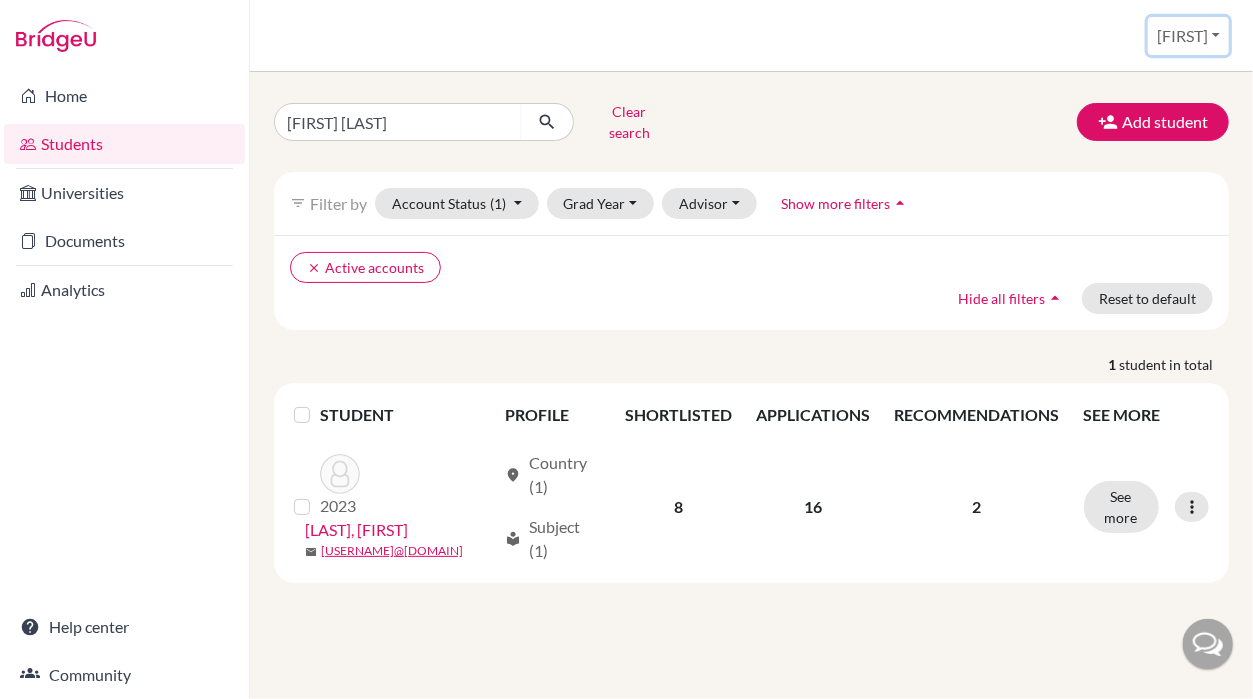 click on "[FIRST]" at bounding box center (1188, 36) 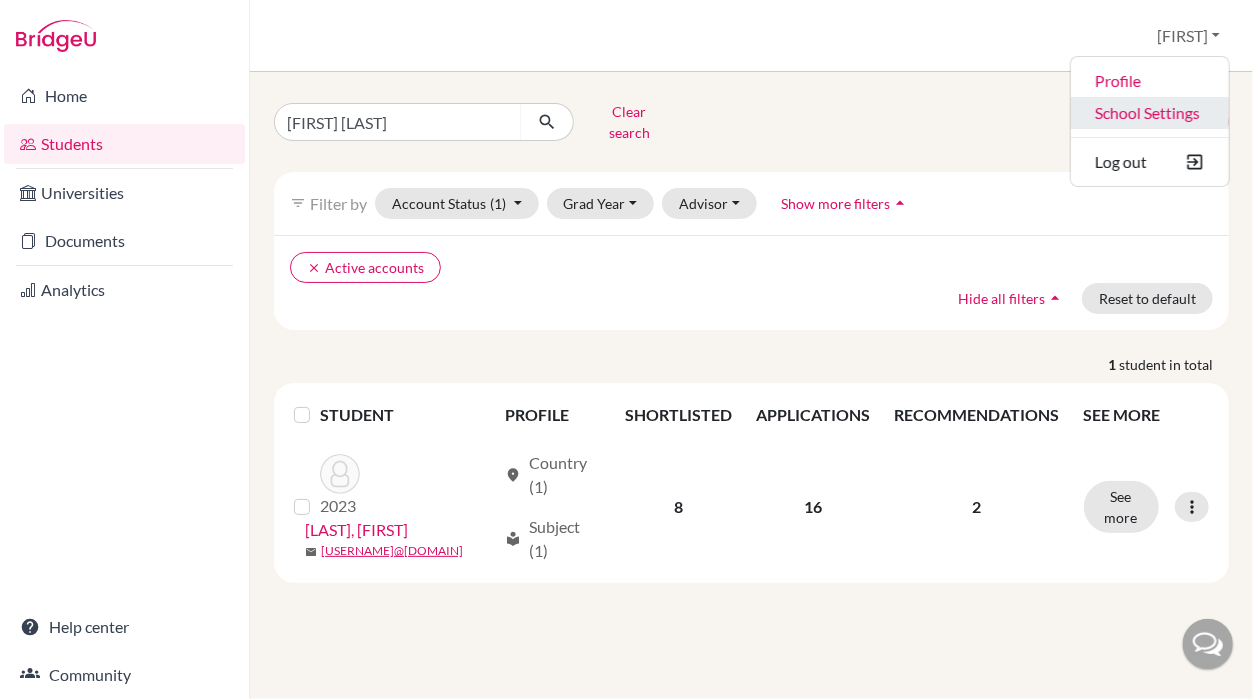 click on "School Settings" at bounding box center [1150, 113] 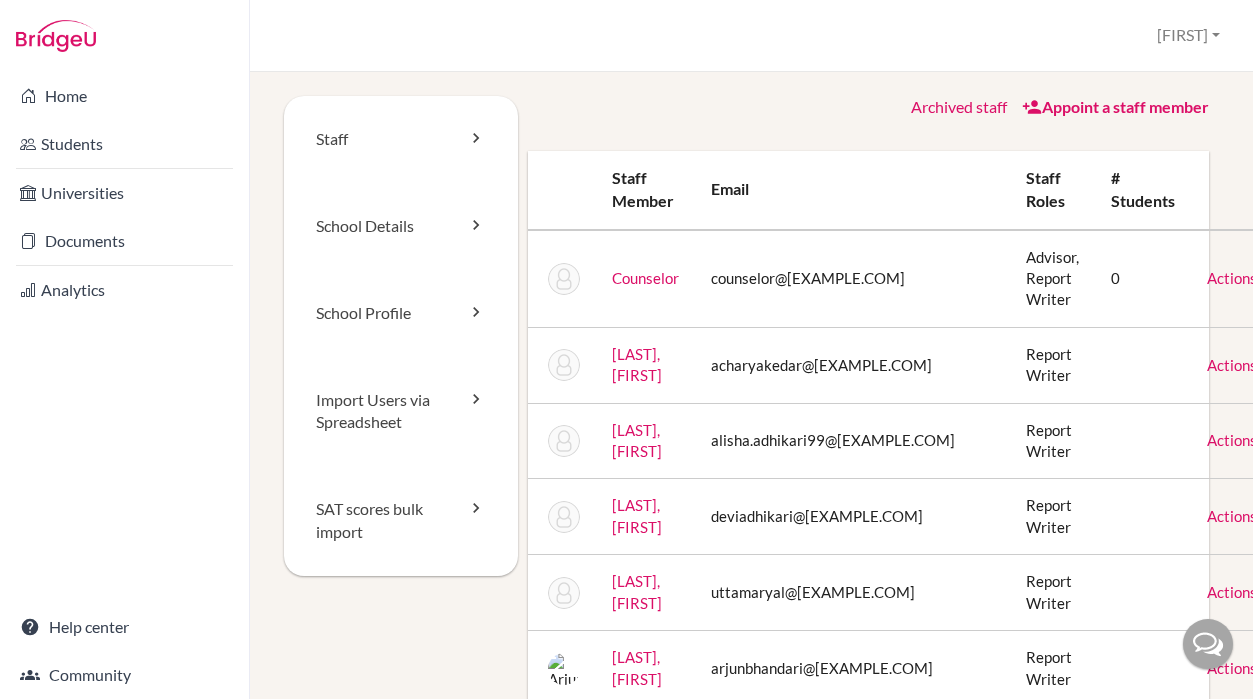 scroll, scrollTop: 0, scrollLeft: 0, axis: both 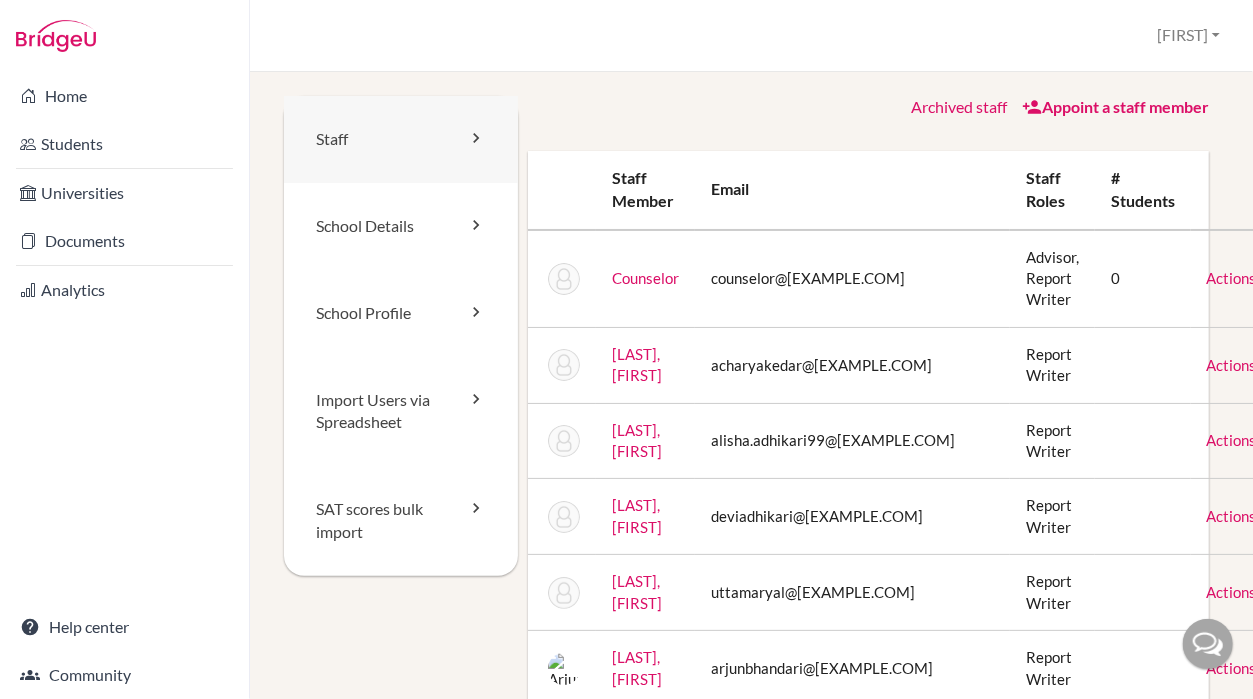 click on "Staff" at bounding box center (401, 139) 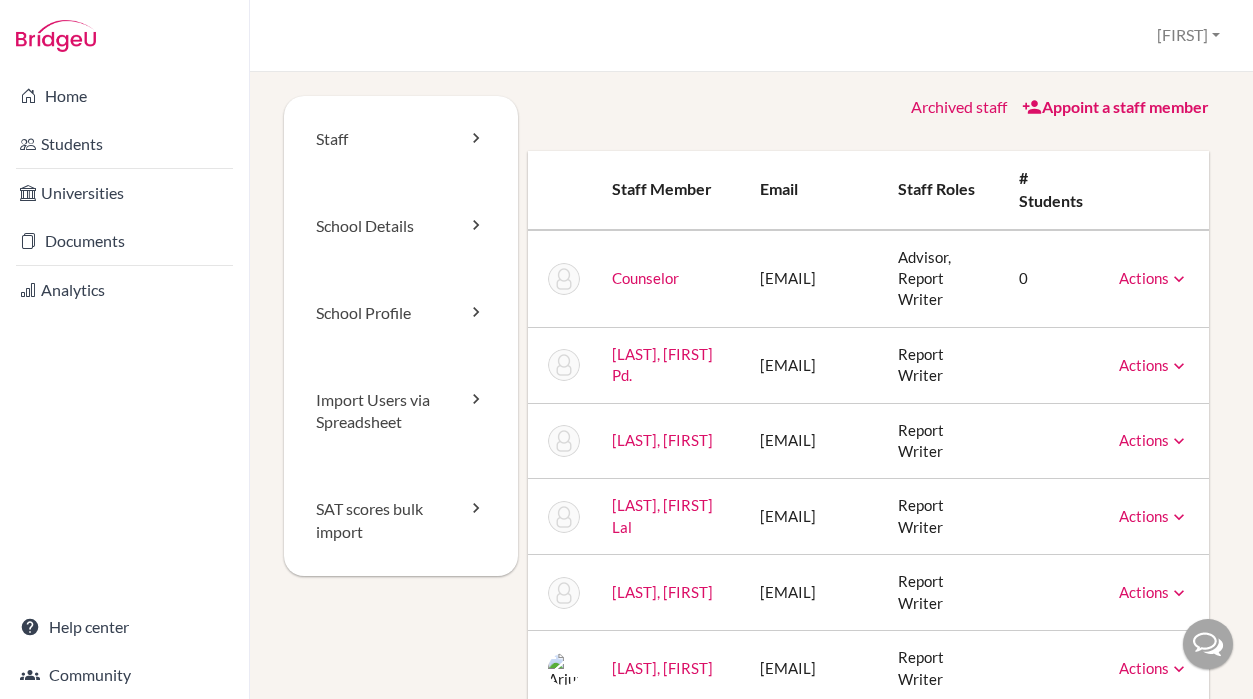 scroll, scrollTop: 0, scrollLeft: 0, axis: both 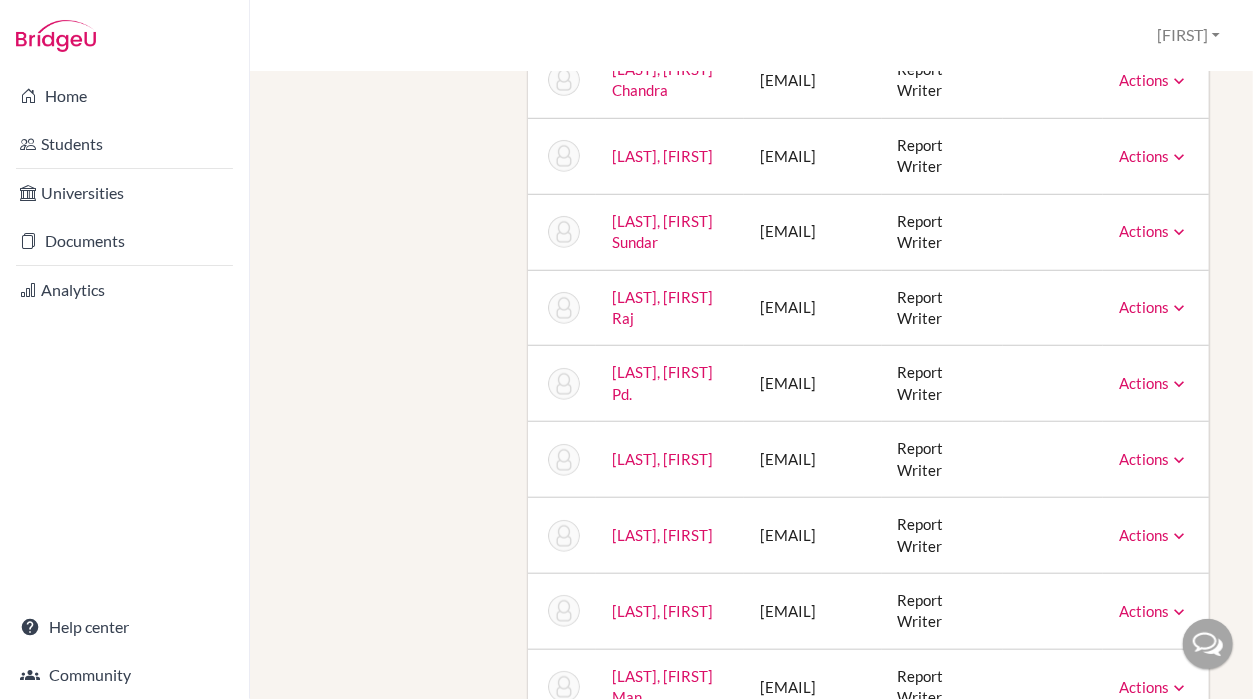 click on "Shilpakar, Jaya Sundar" at bounding box center [662, 231] 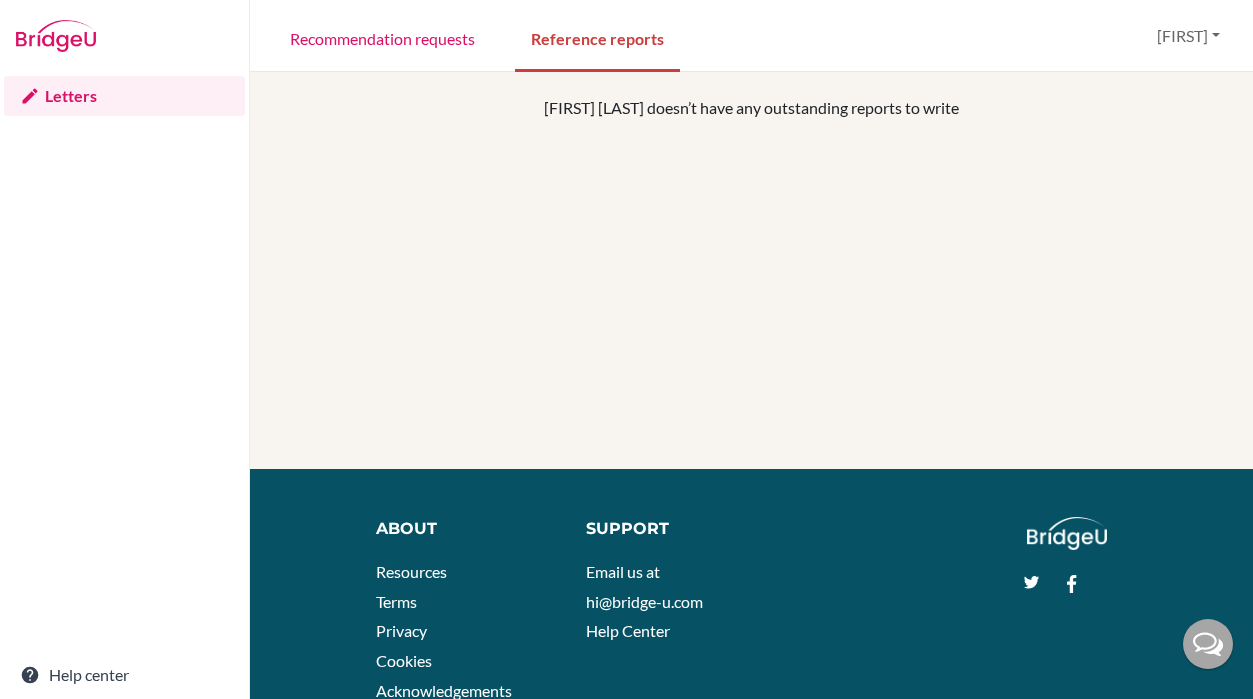 scroll, scrollTop: 0, scrollLeft: 0, axis: both 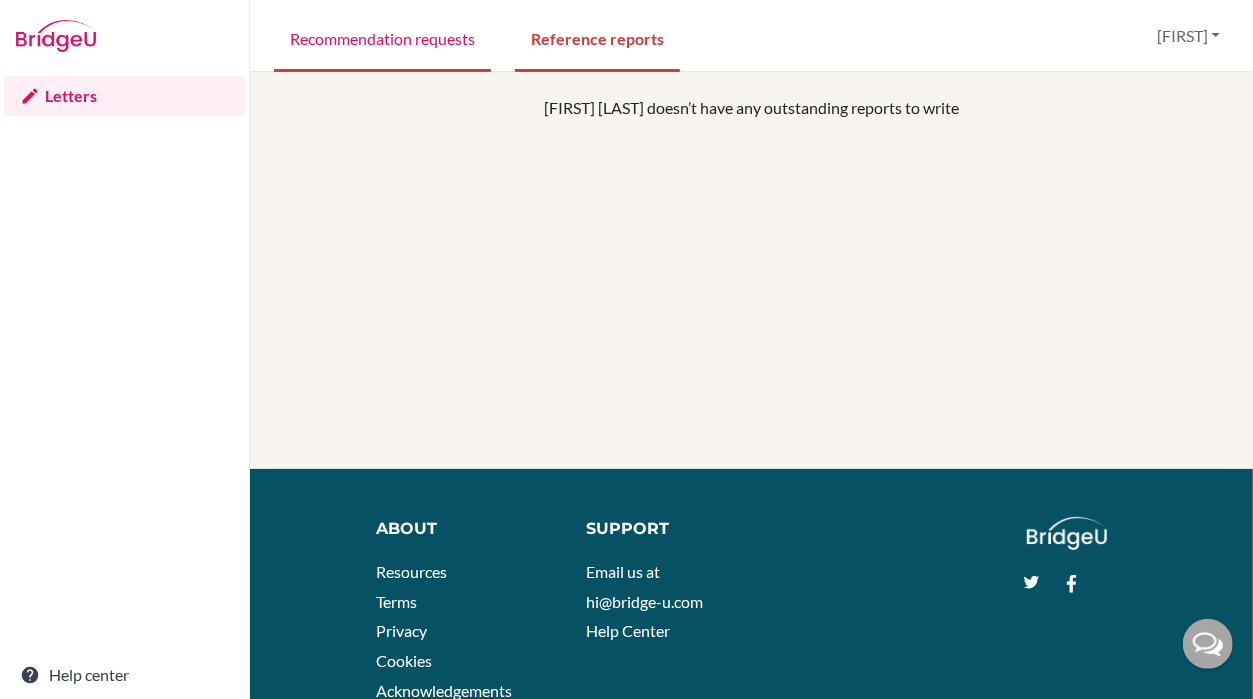 click on "Recommendation requests" at bounding box center [382, 37] 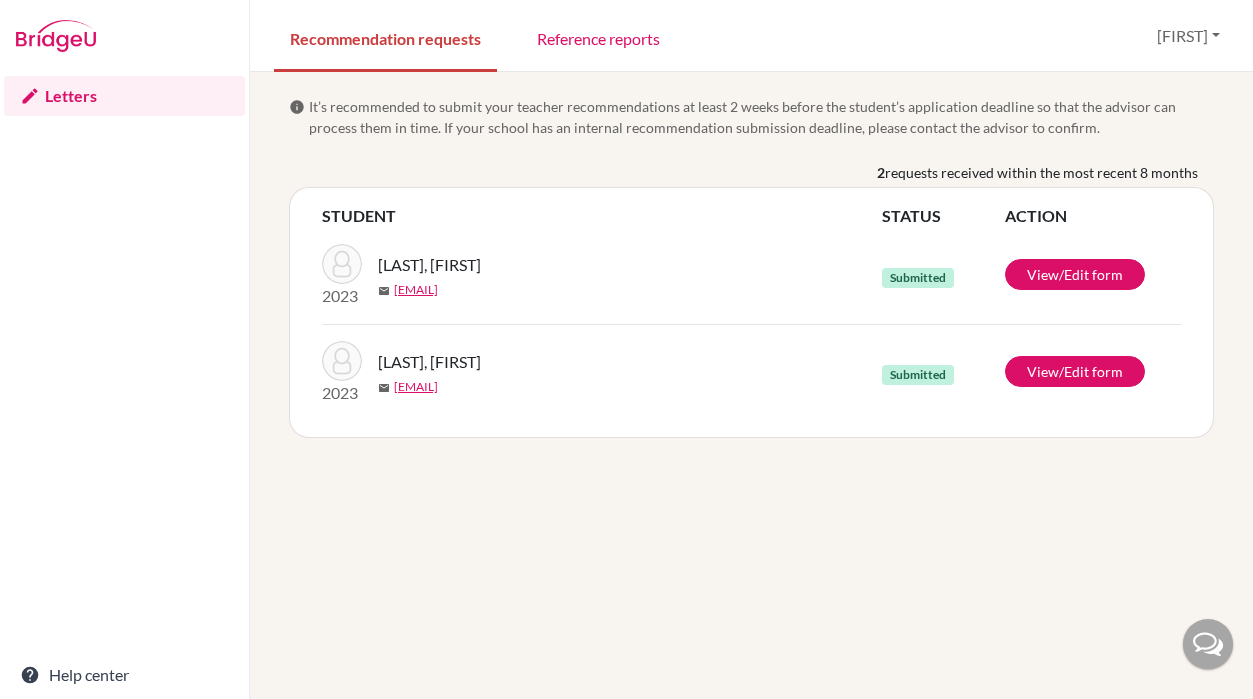 scroll, scrollTop: 0, scrollLeft: 0, axis: both 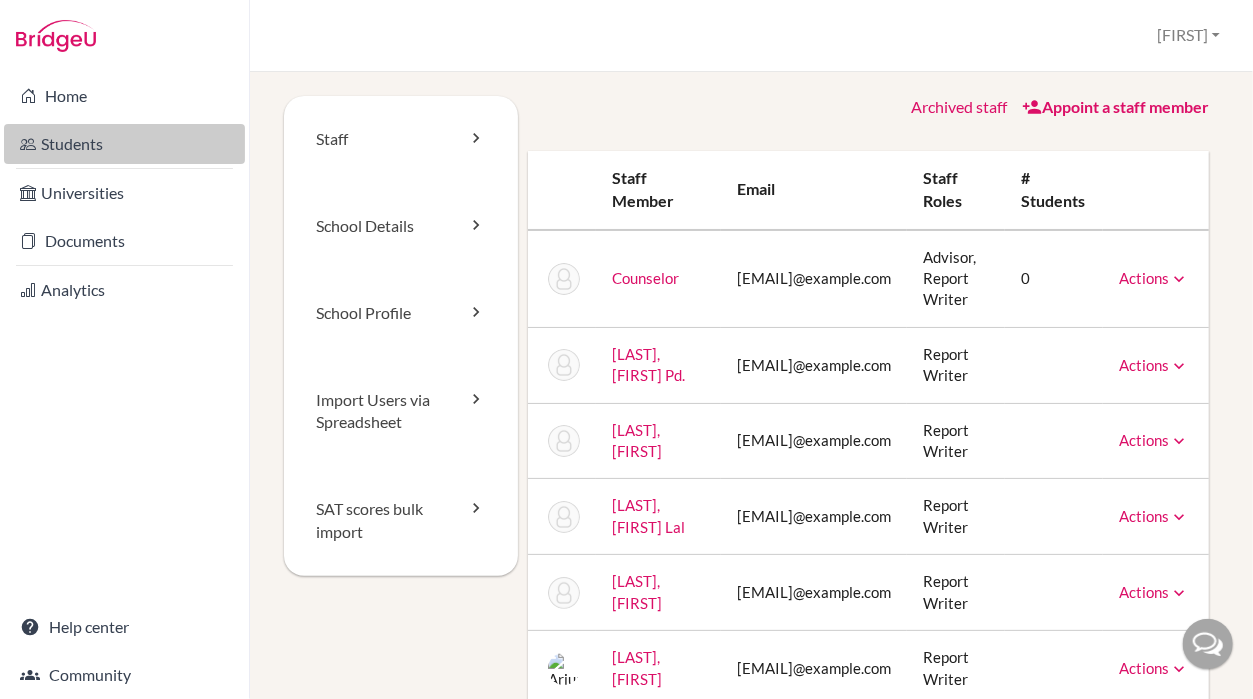 click on "Students" at bounding box center [124, 144] 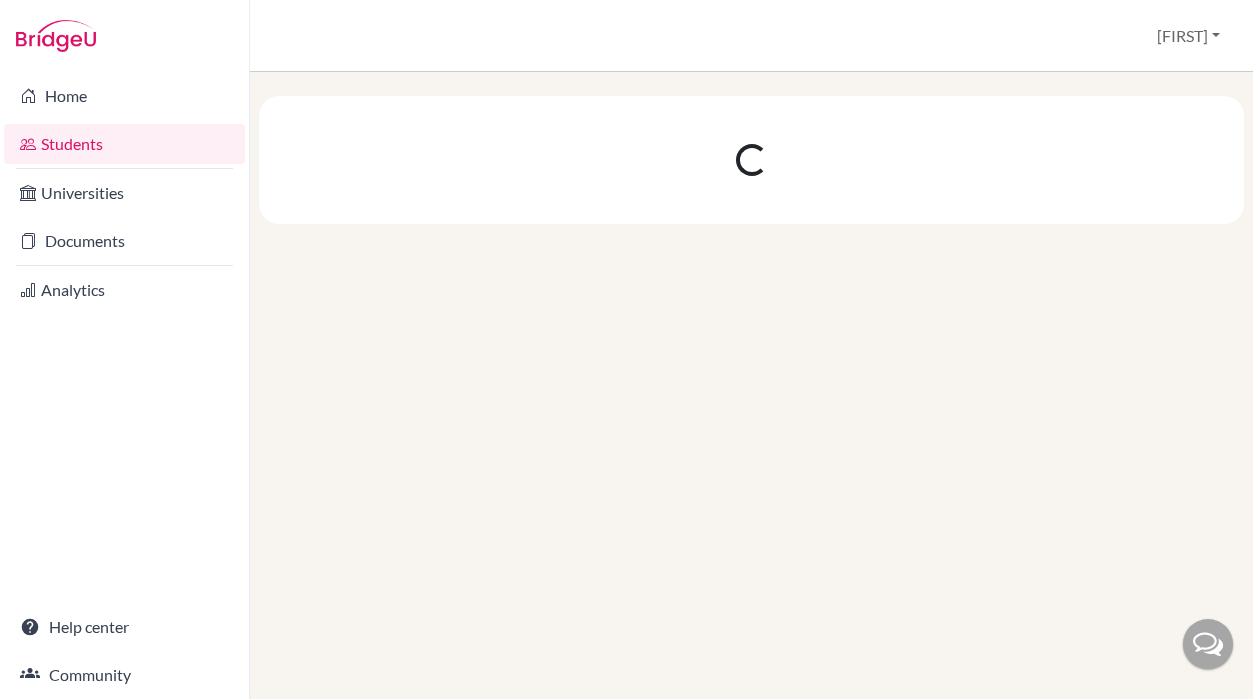 scroll, scrollTop: 0, scrollLeft: 0, axis: both 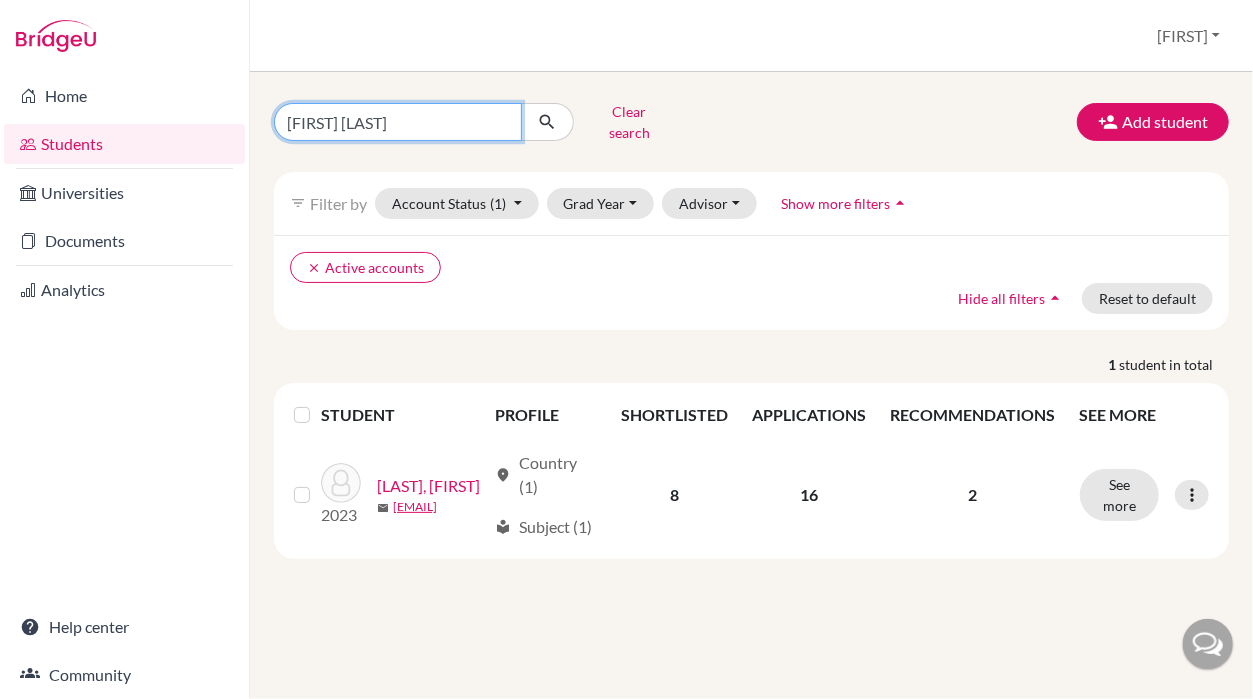 click on "Satyam Mandal" at bounding box center [398, 122] 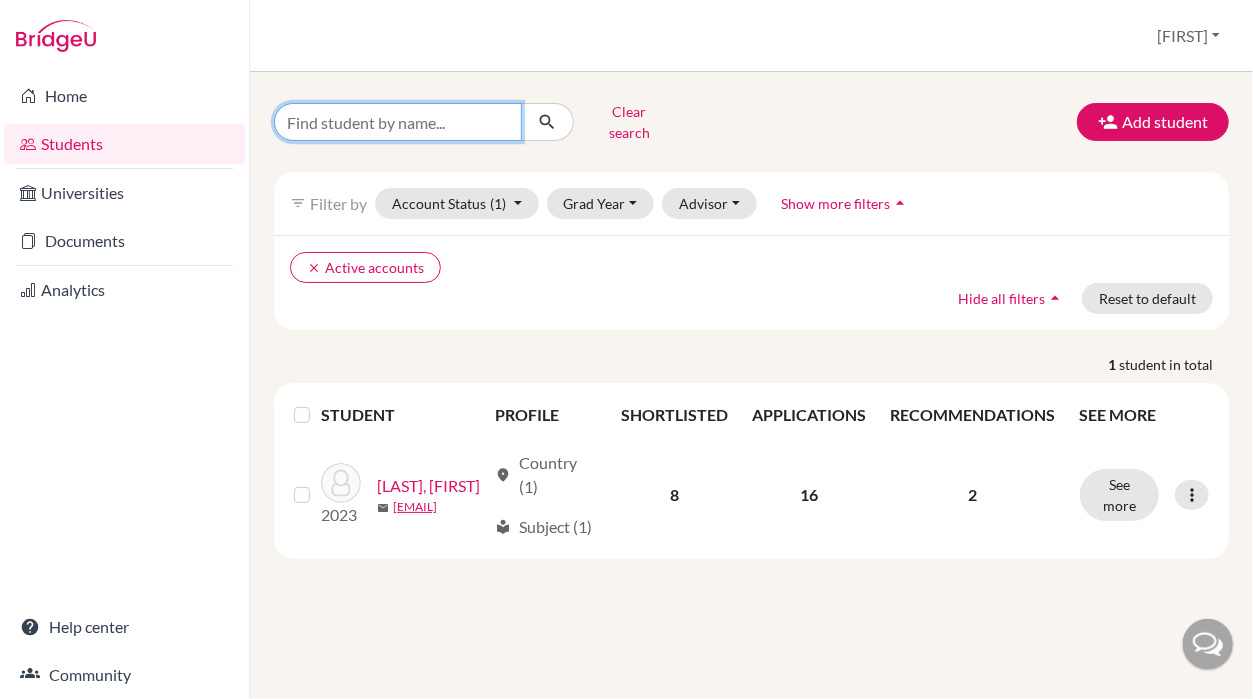 click at bounding box center (398, 122) 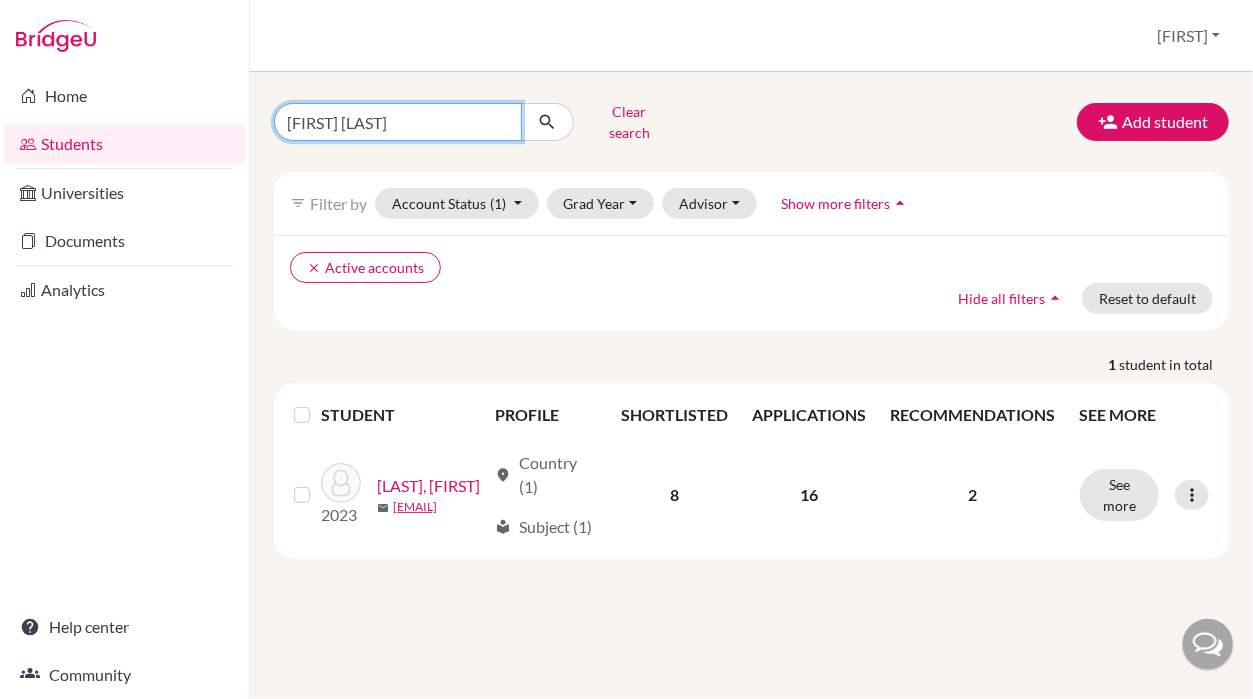 type on "Chetna Sharma" 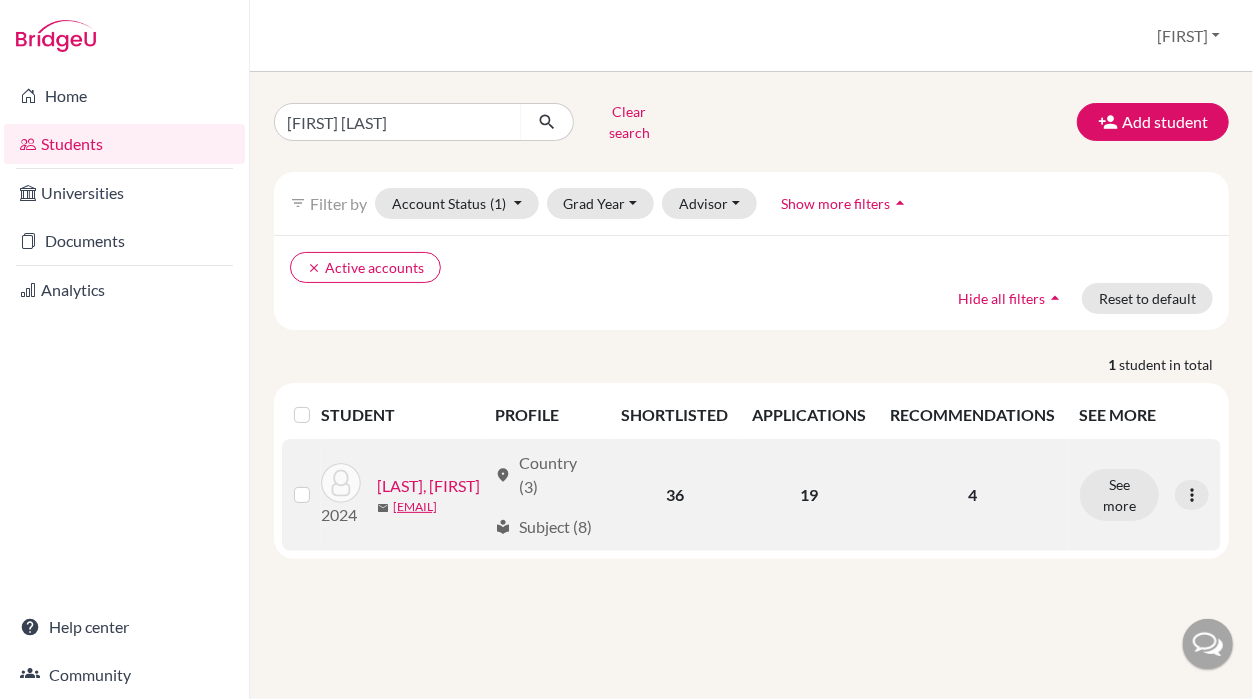 click on "Sharma, Chetna" at bounding box center [428, 486] 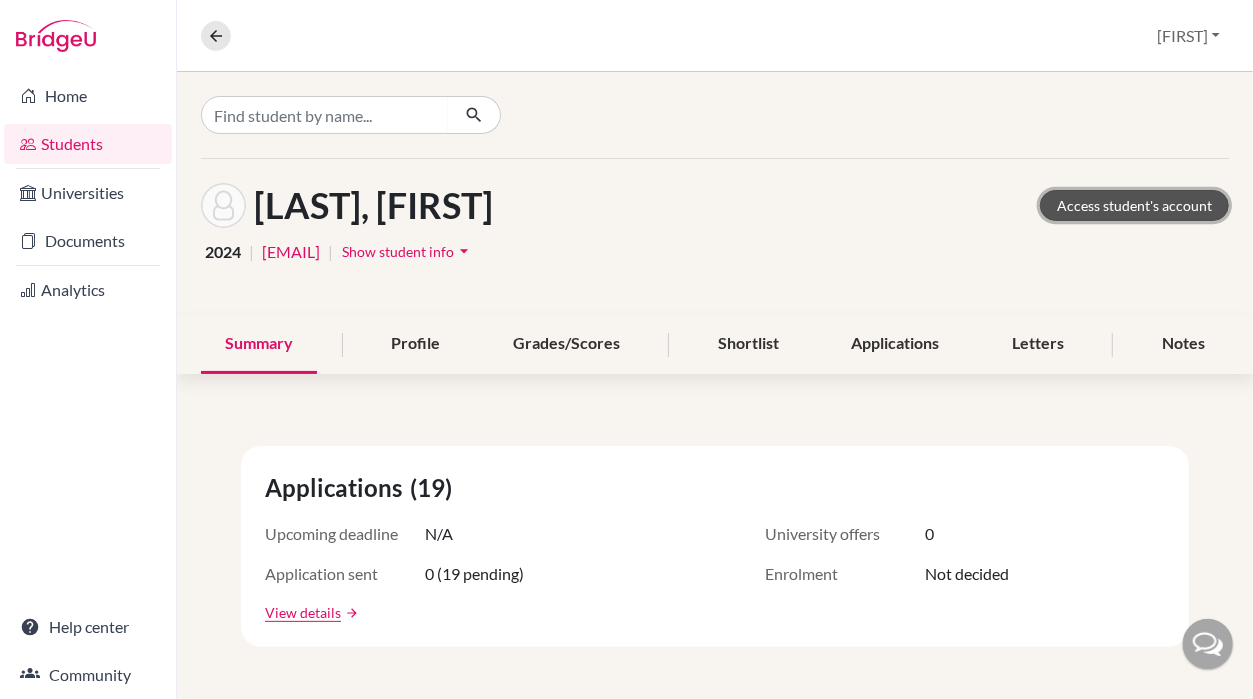 click on "Access student's account" at bounding box center [1134, 205] 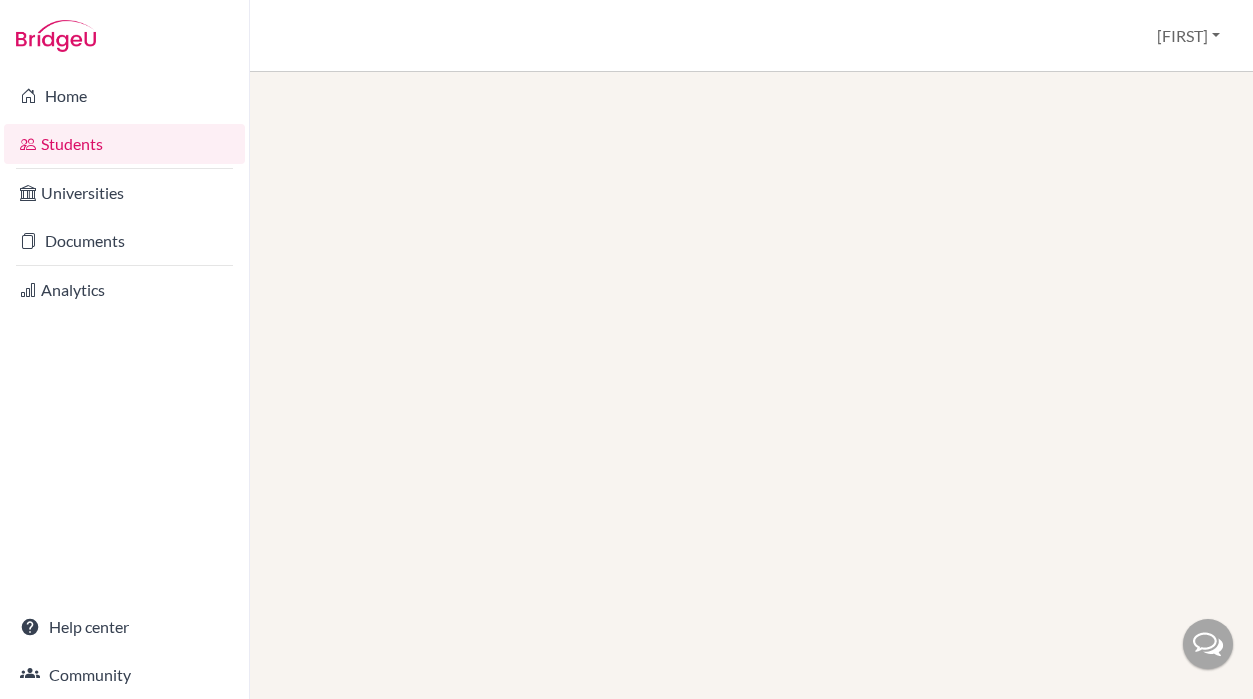 scroll, scrollTop: 0, scrollLeft: 0, axis: both 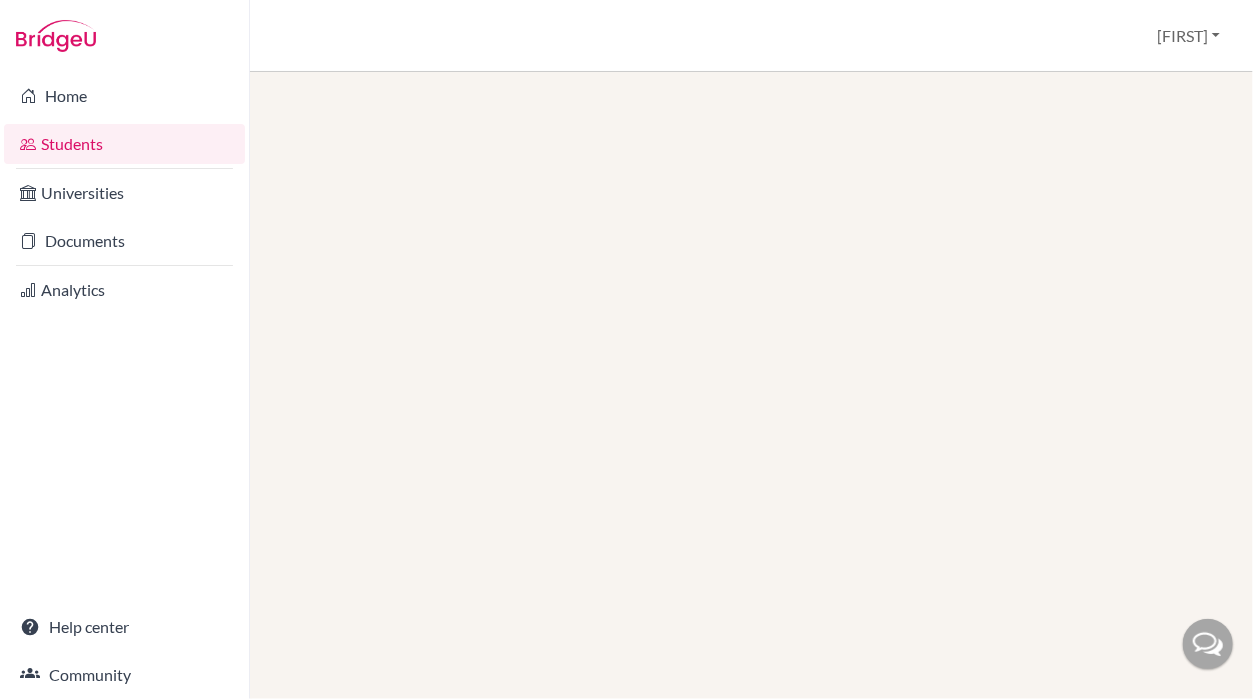 click on "Students" at bounding box center (124, 144) 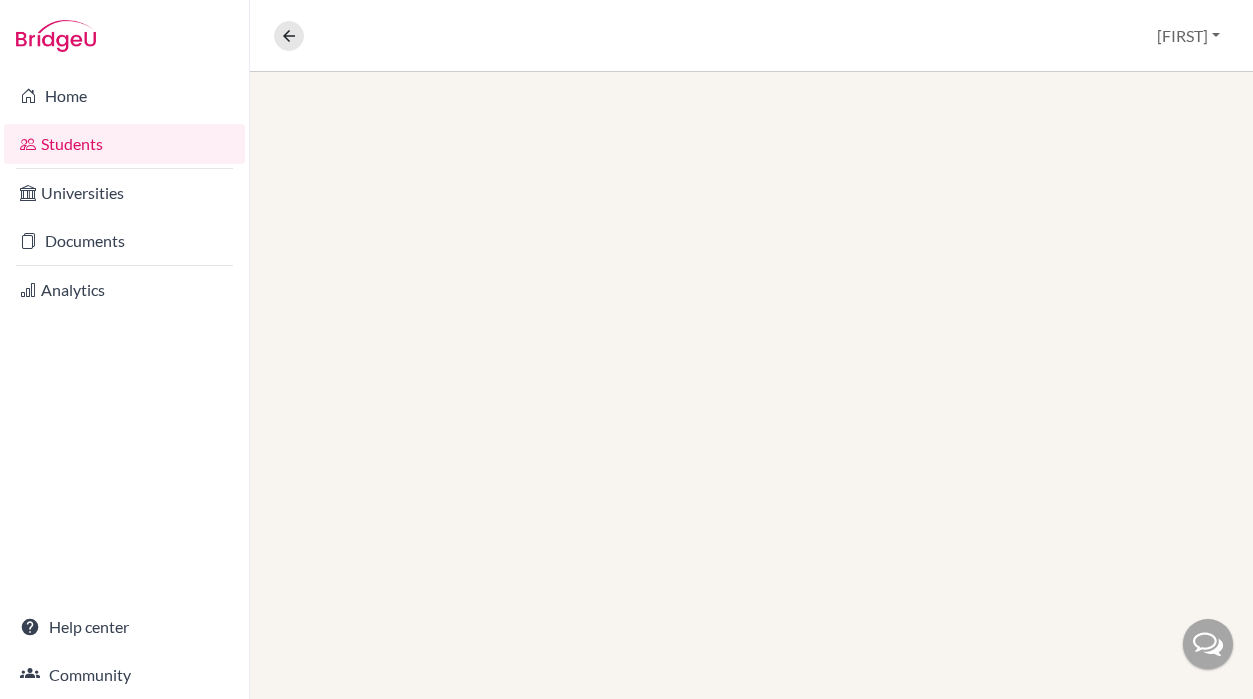 scroll, scrollTop: 0, scrollLeft: 0, axis: both 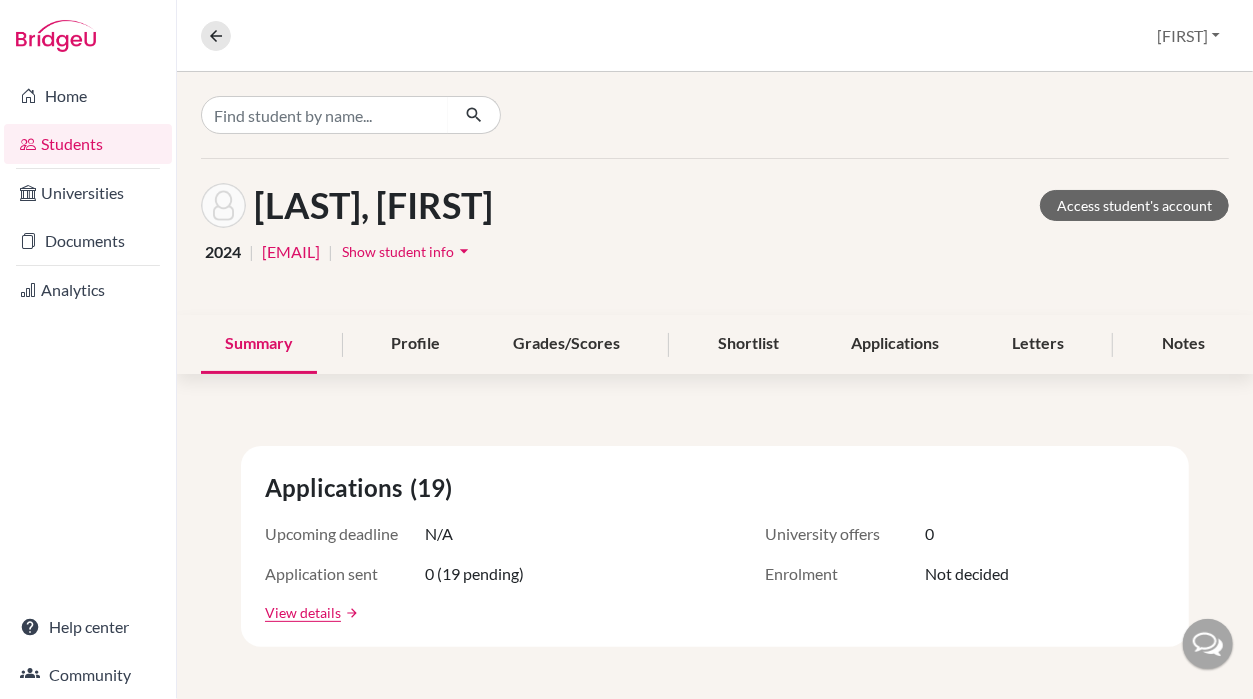 click on "Show student info" at bounding box center (398, 251) 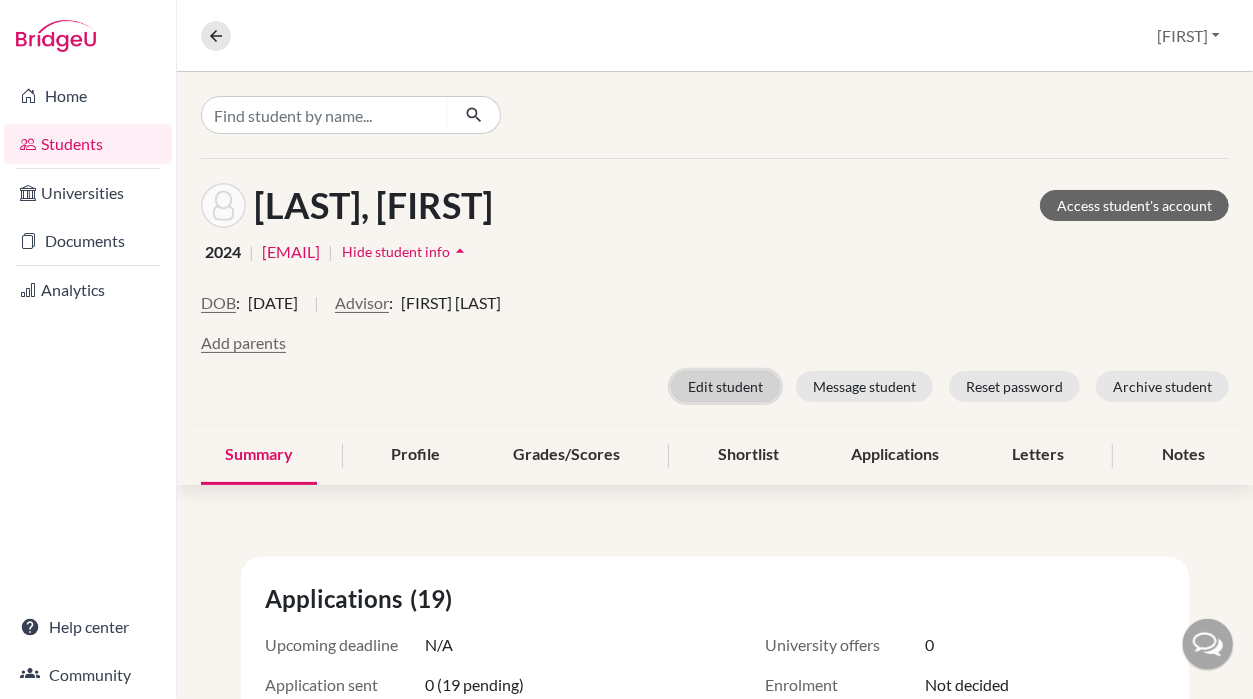 click on "Edit student" at bounding box center (725, 386) 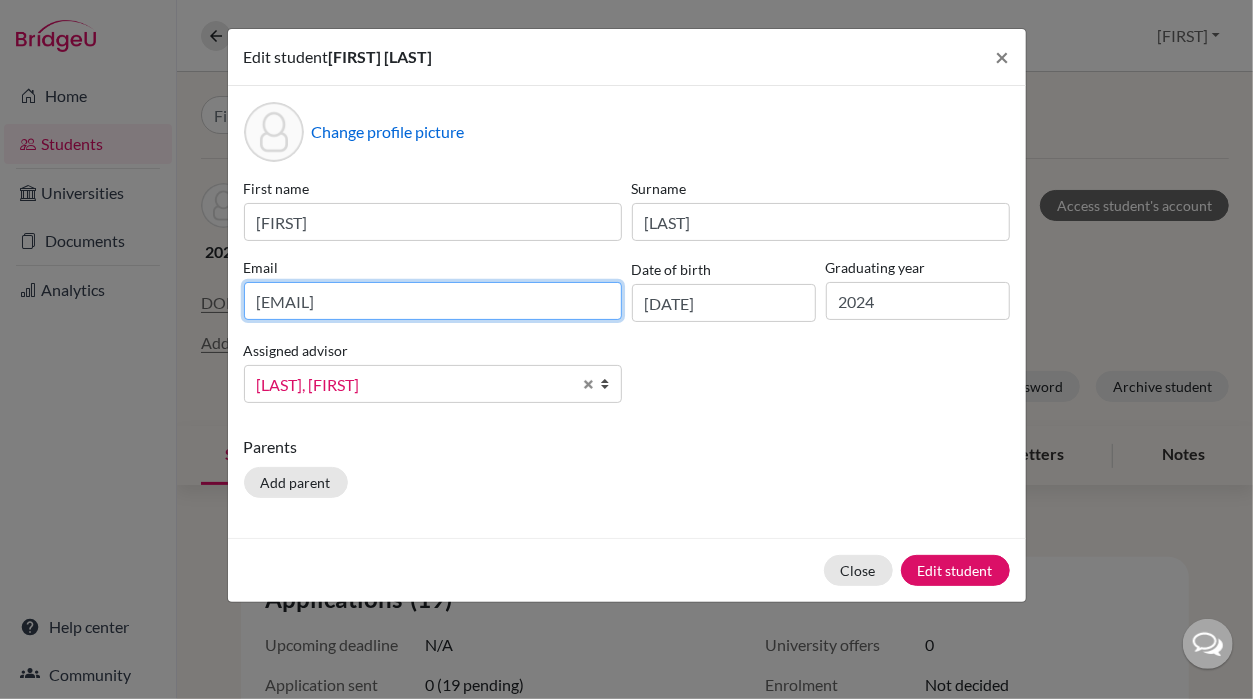 click on "[EMAIL]" at bounding box center (433, 301) 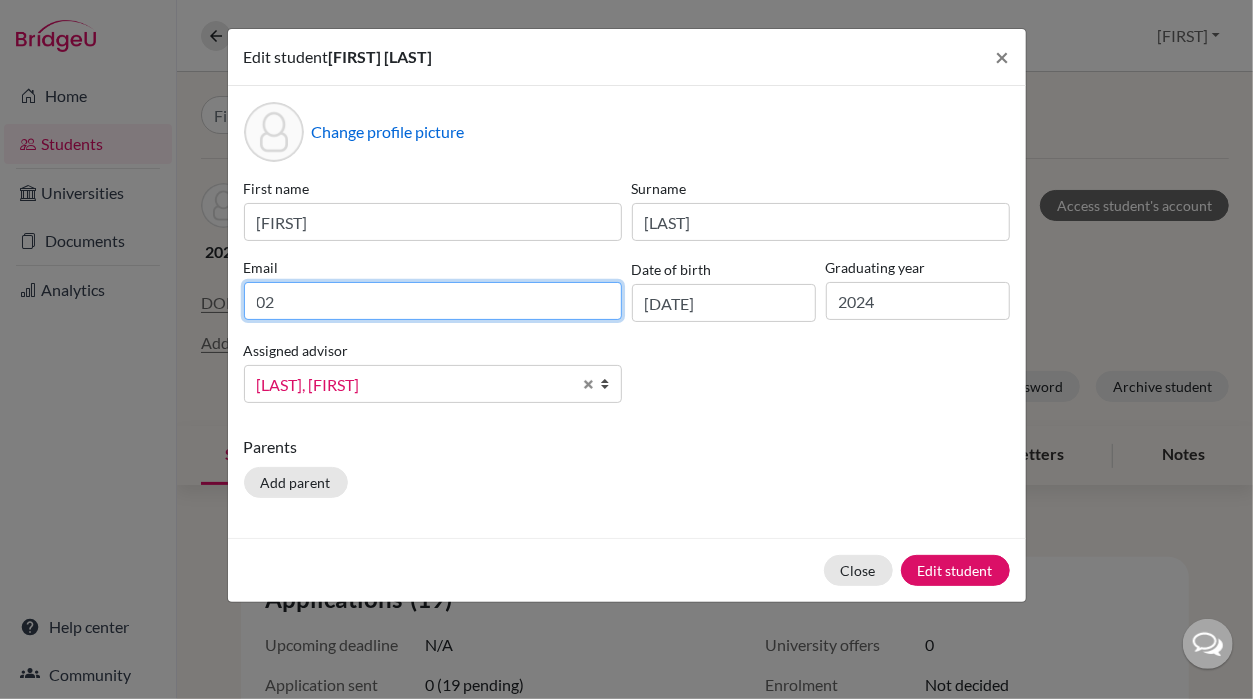 type on "0" 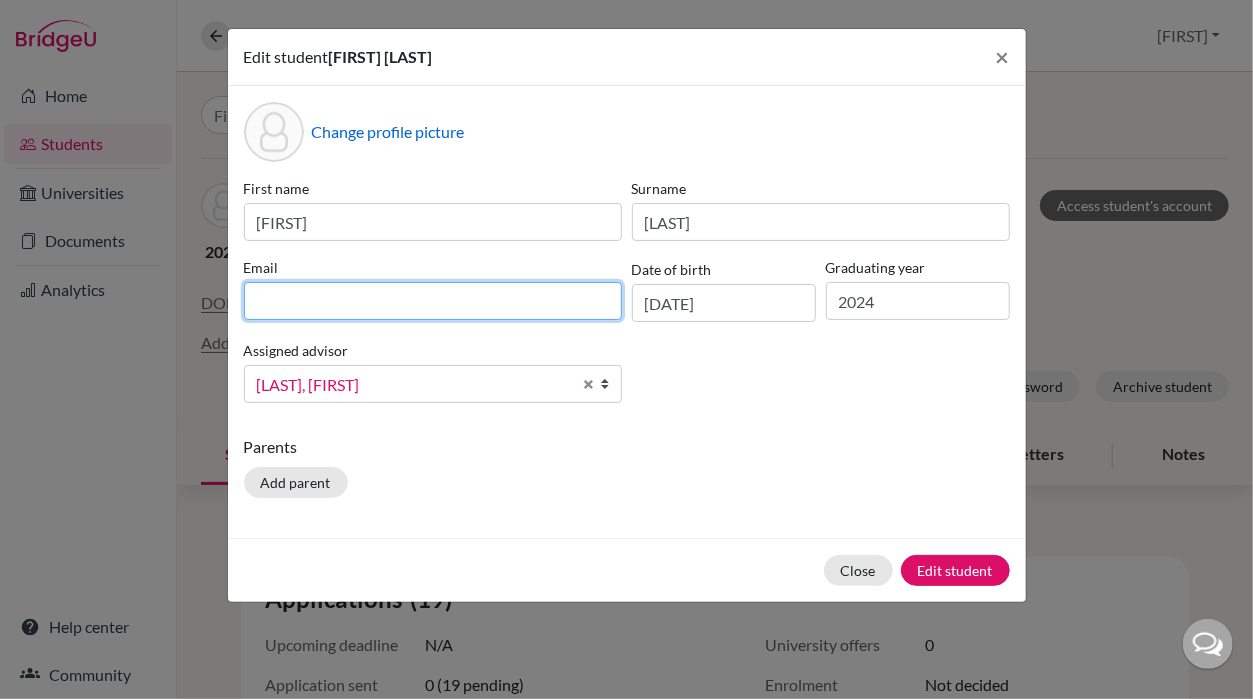 paste on "[EMAIL]" 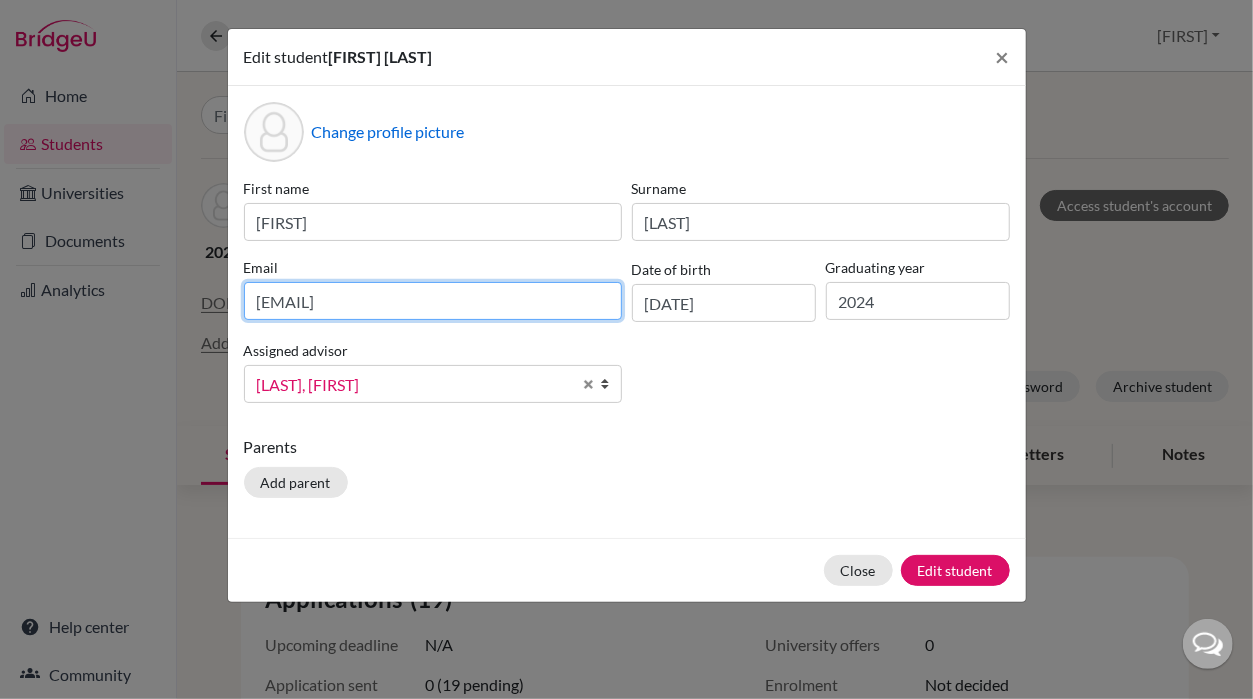 click on "[EMAIL]" at bounding box center (433, 301) 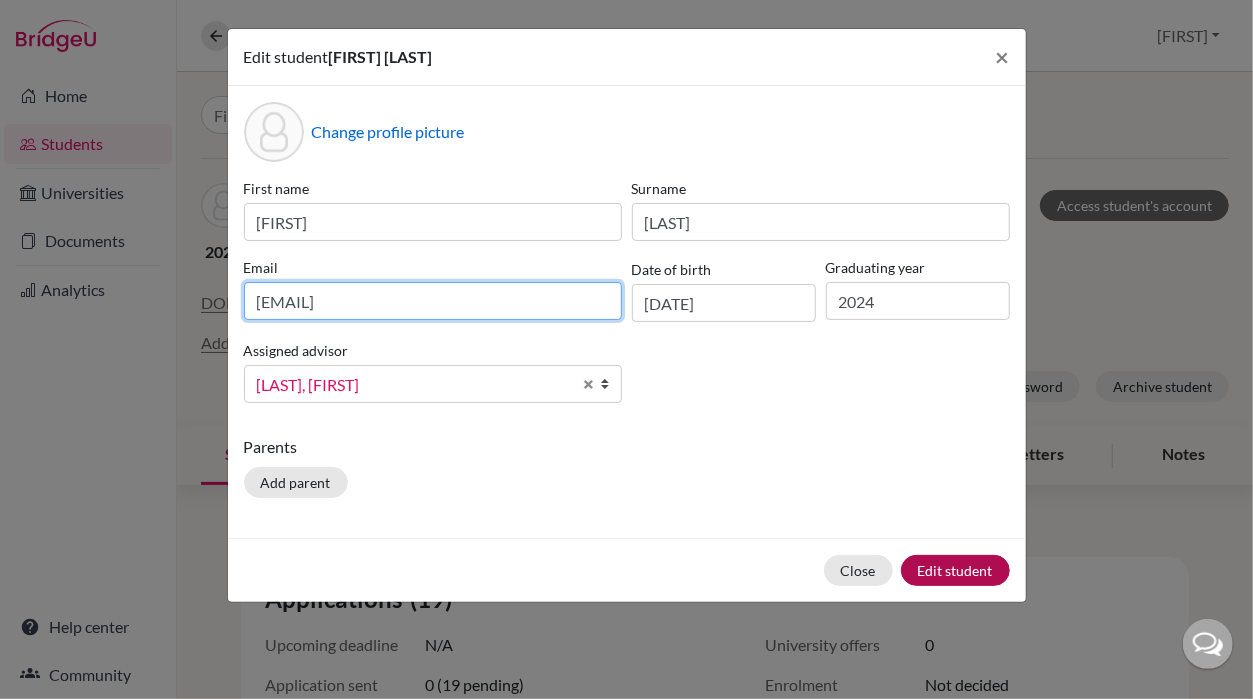 type on "[EMAIL]" 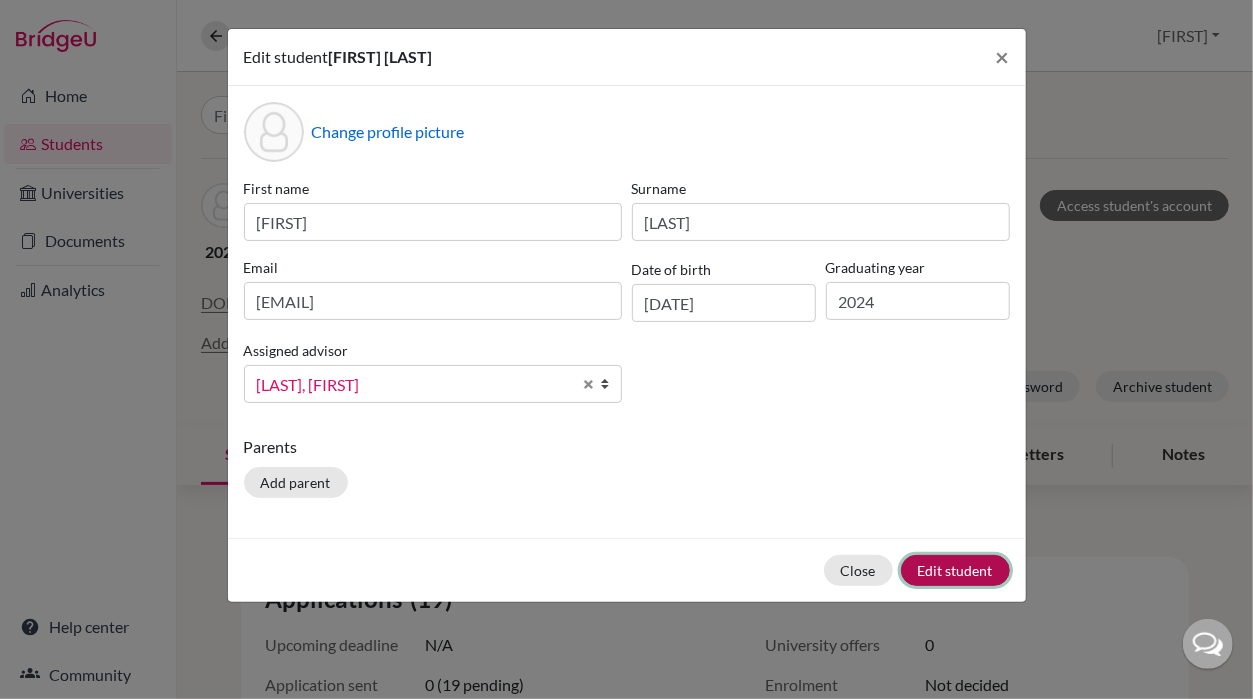 click on "Edit student" at bounding box center [955, 570] 